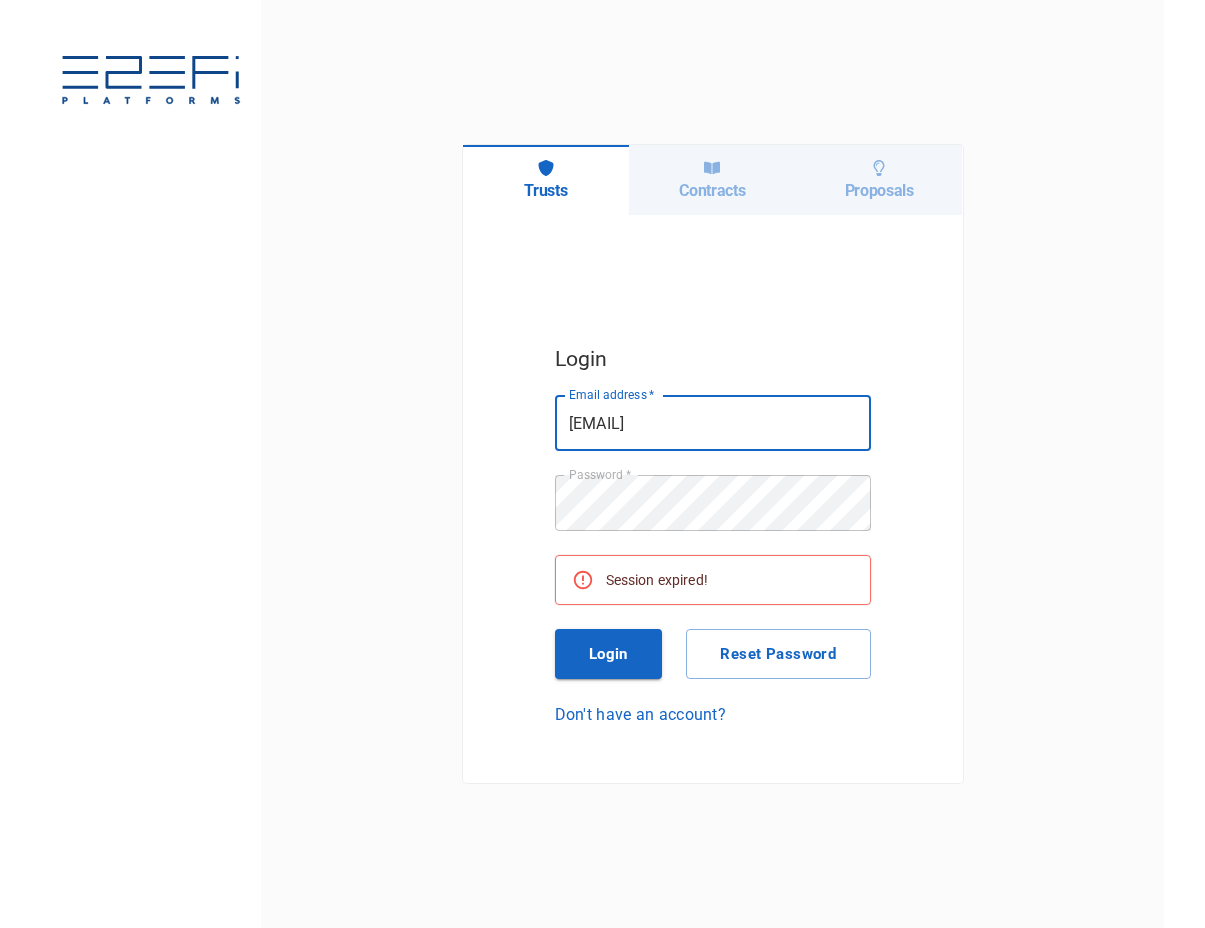 scroll, scrollTop: 0, scrollLeft: 0, axis: both 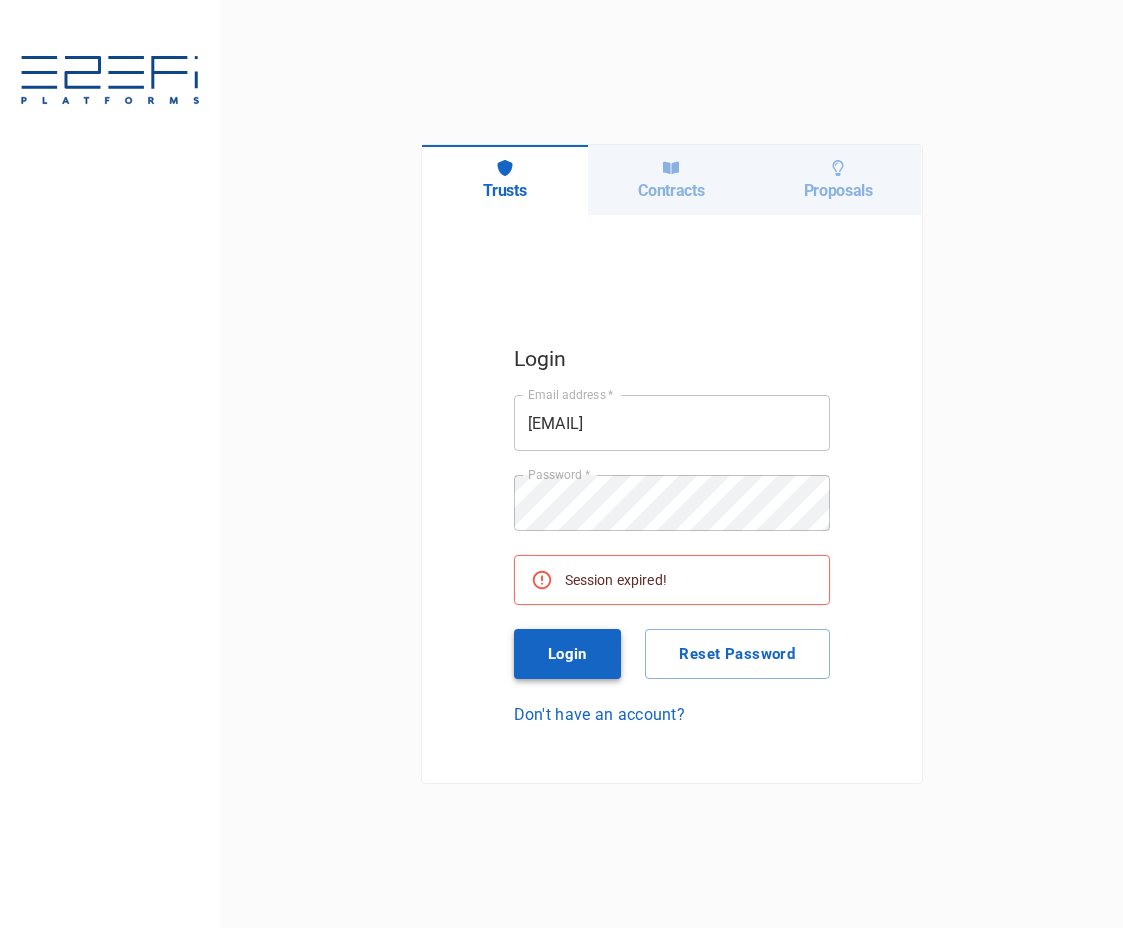 click on "Login" at bounding box center (568, 654) 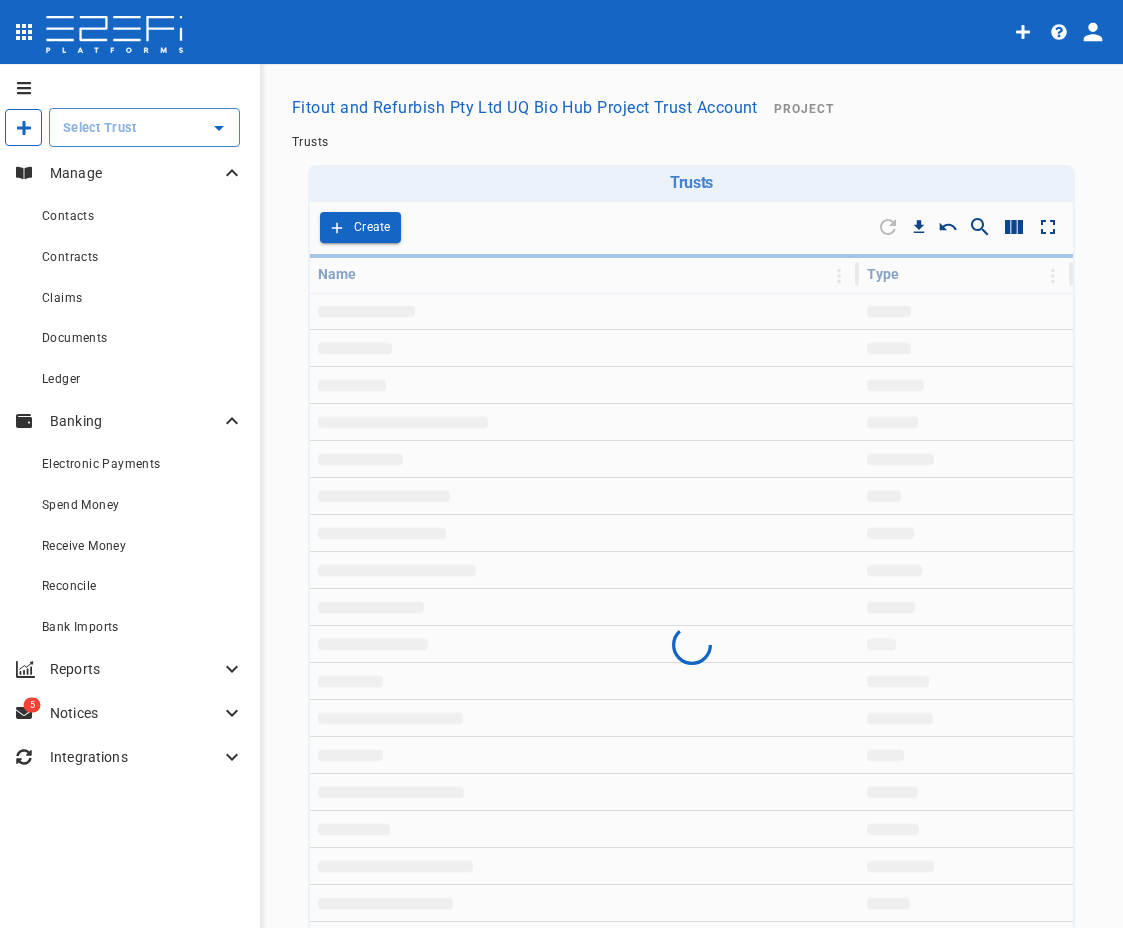 type on "Fitout and Refurbish Pty Ltd UQ Bio Hub Project Trust Account" 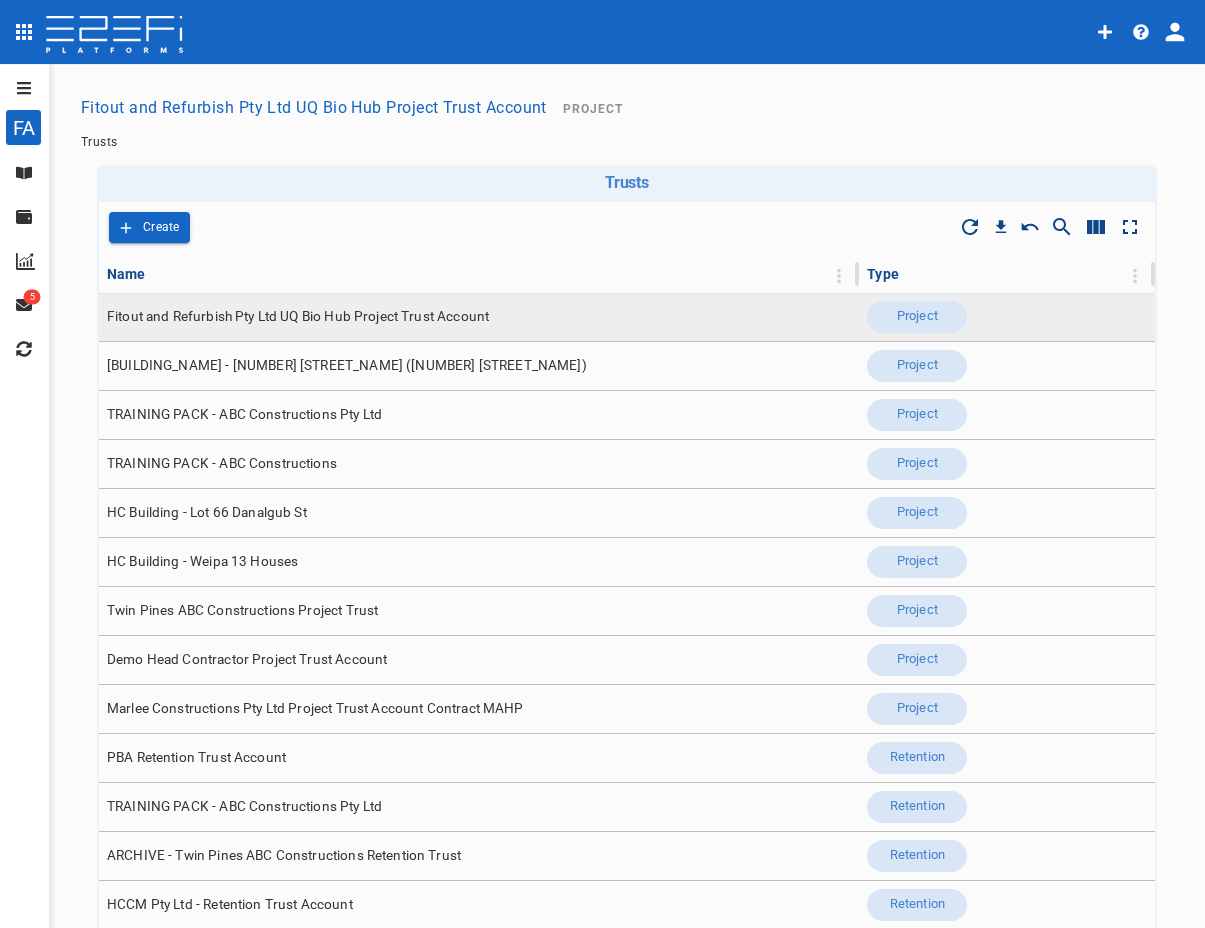 click on "Fitout and Refurbish Pty Ltd UQ Bio Hub Project Trust Account" at bounding box center [298, 316] 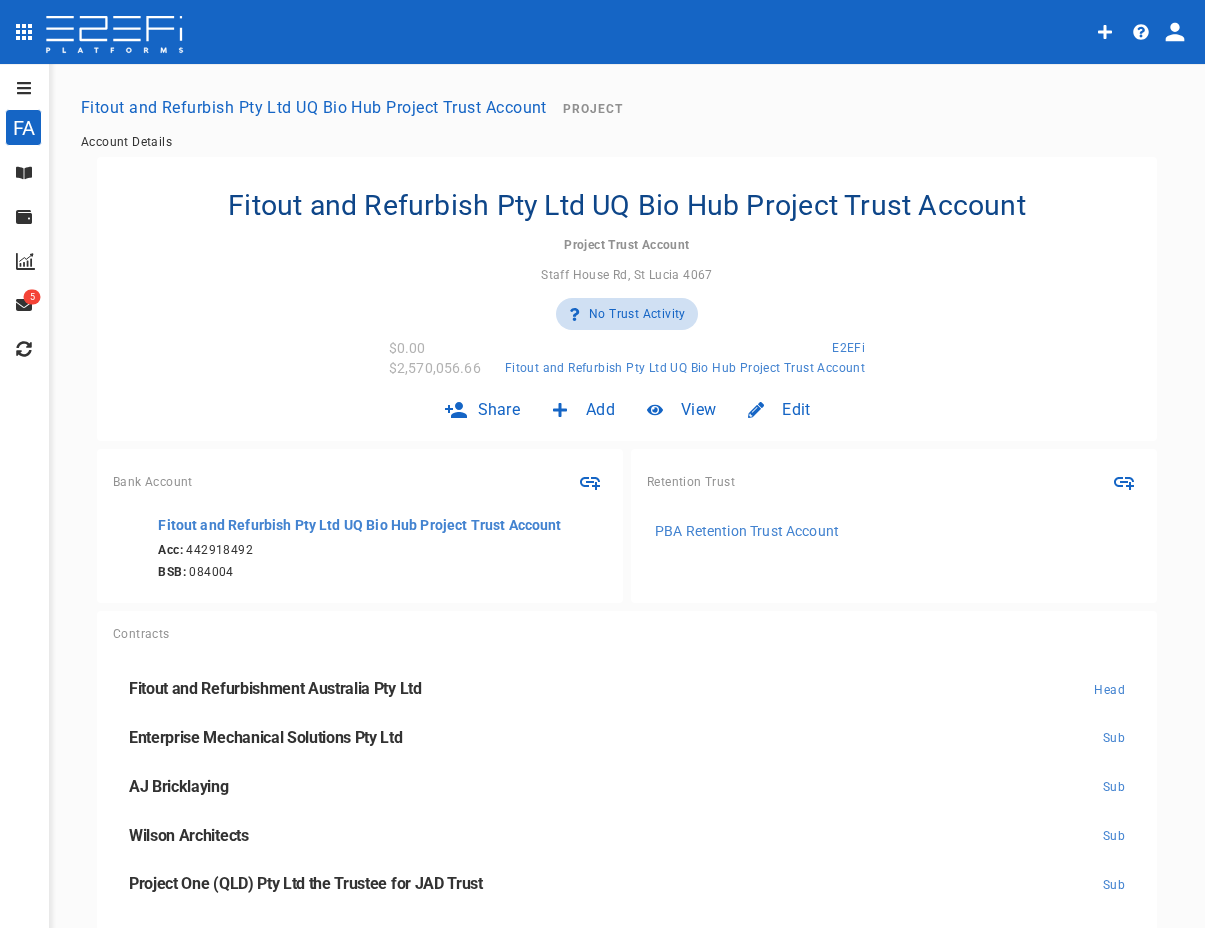 scroll, scrollTop: 80, scrollLeft: 0, axis: vertical 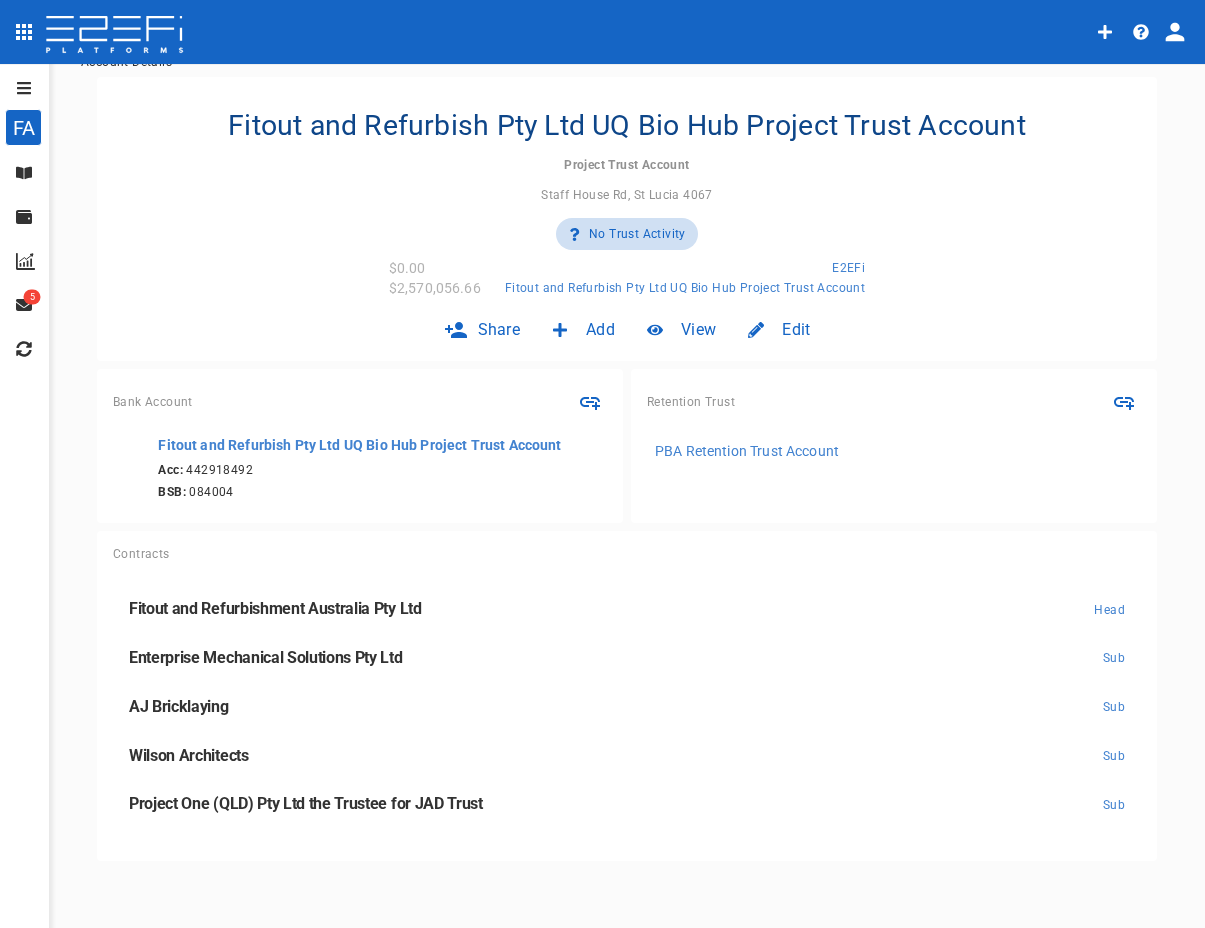 click at bounding box center [33, 173] 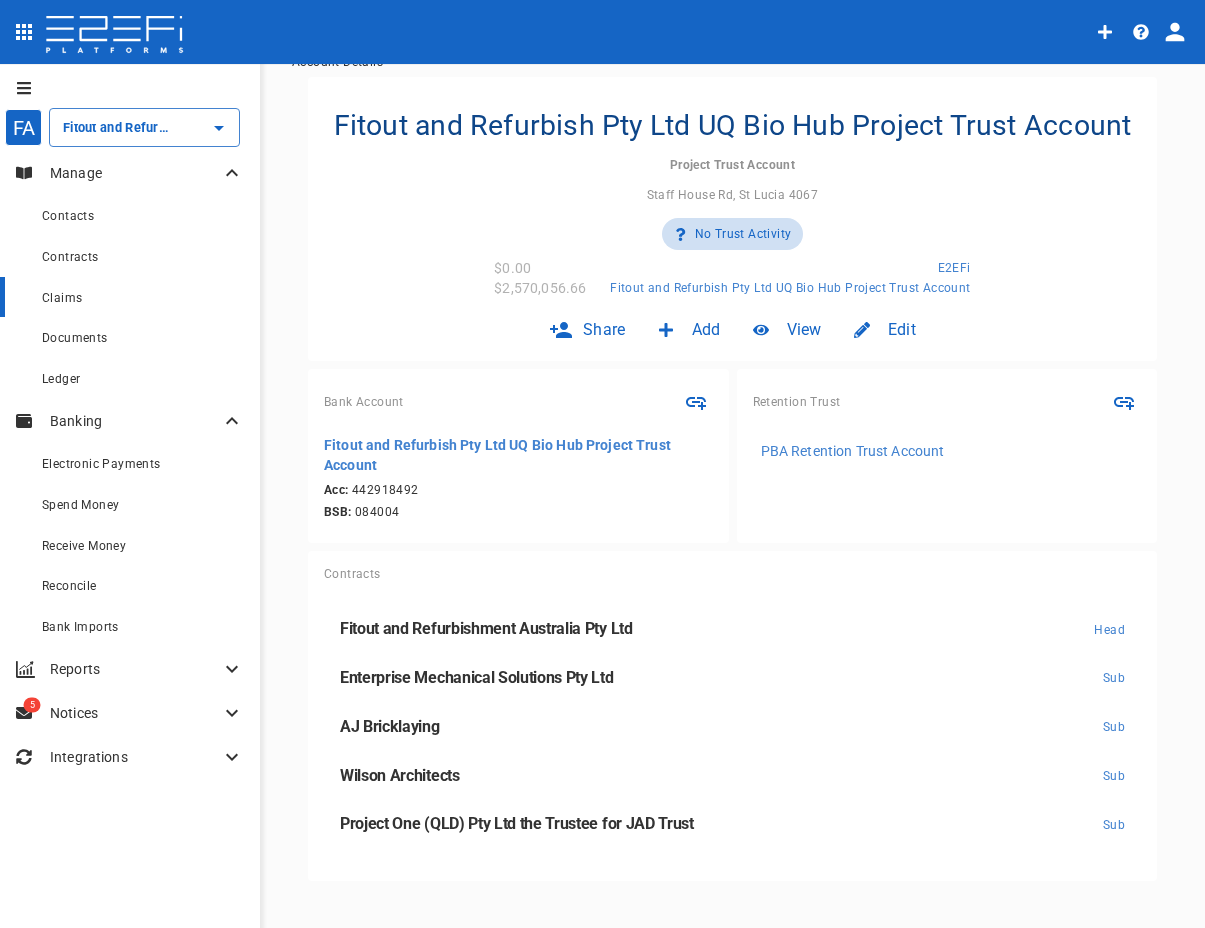 click on "Claims" at bounding box center (62, 298) 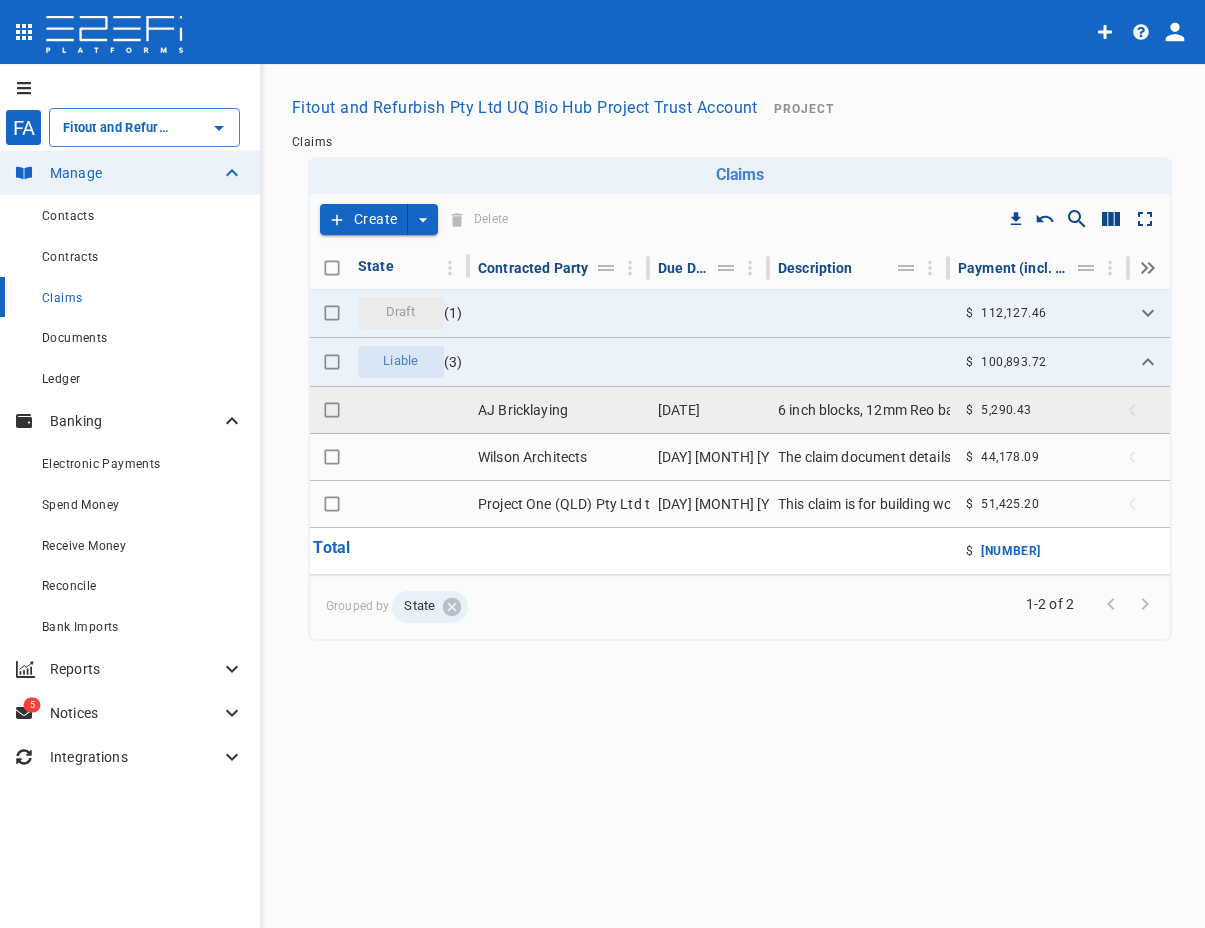 click on "AJ Bricklaying" at bounding box center (560, 410) 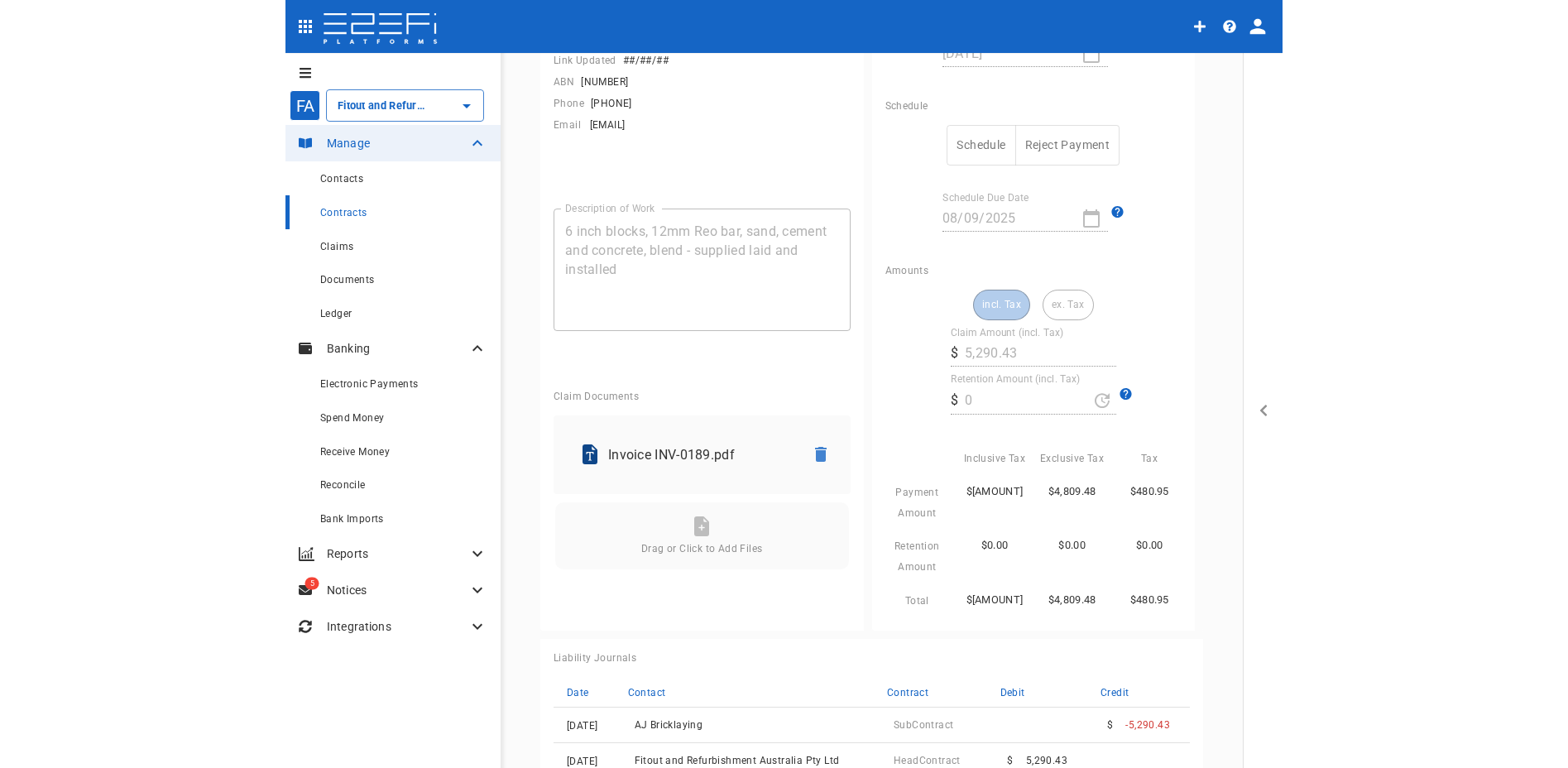 scroll, scrollTop: 331, scrollLeft: 0, axis: vertical 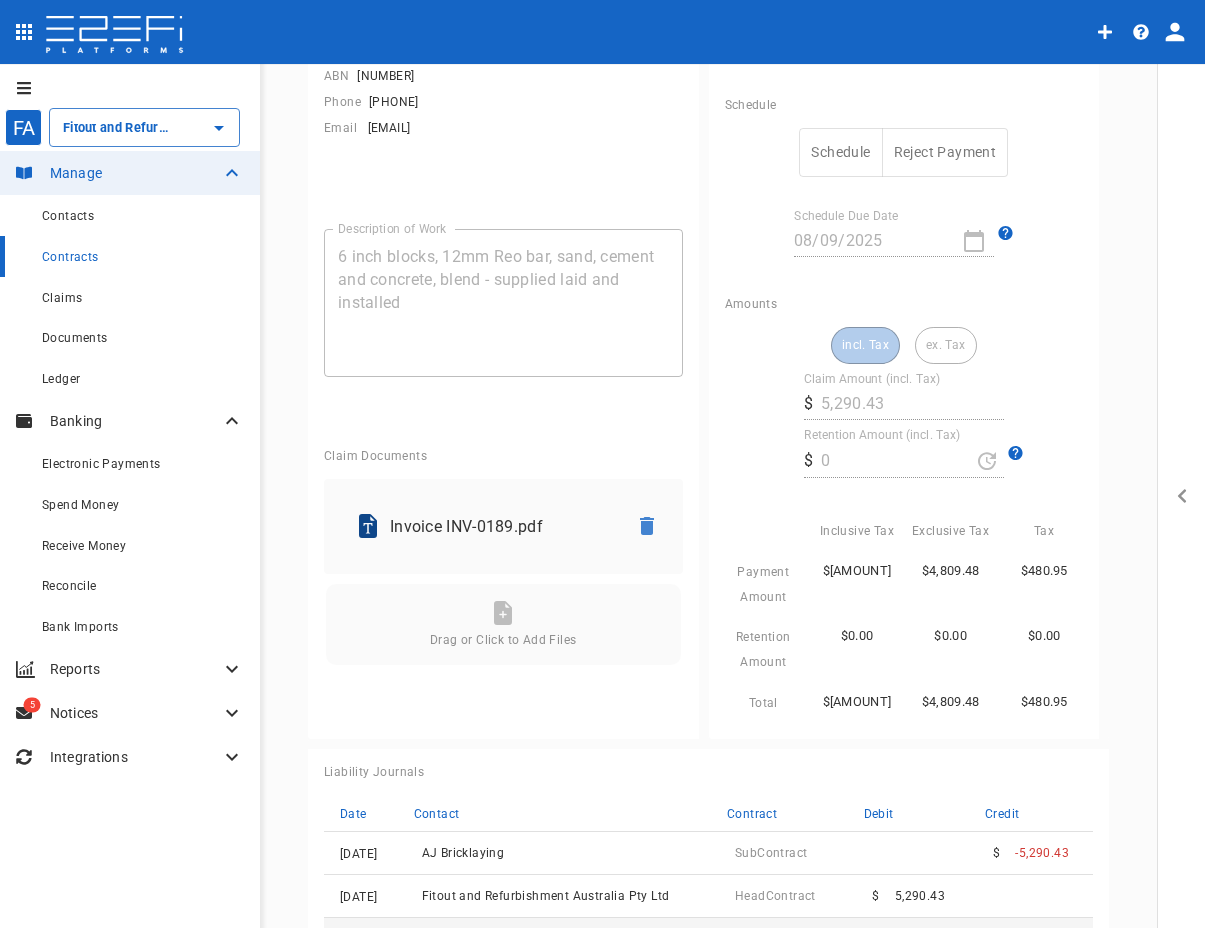 click on "Invoice INV-0189.pdf" at bounding box center (483, 526) 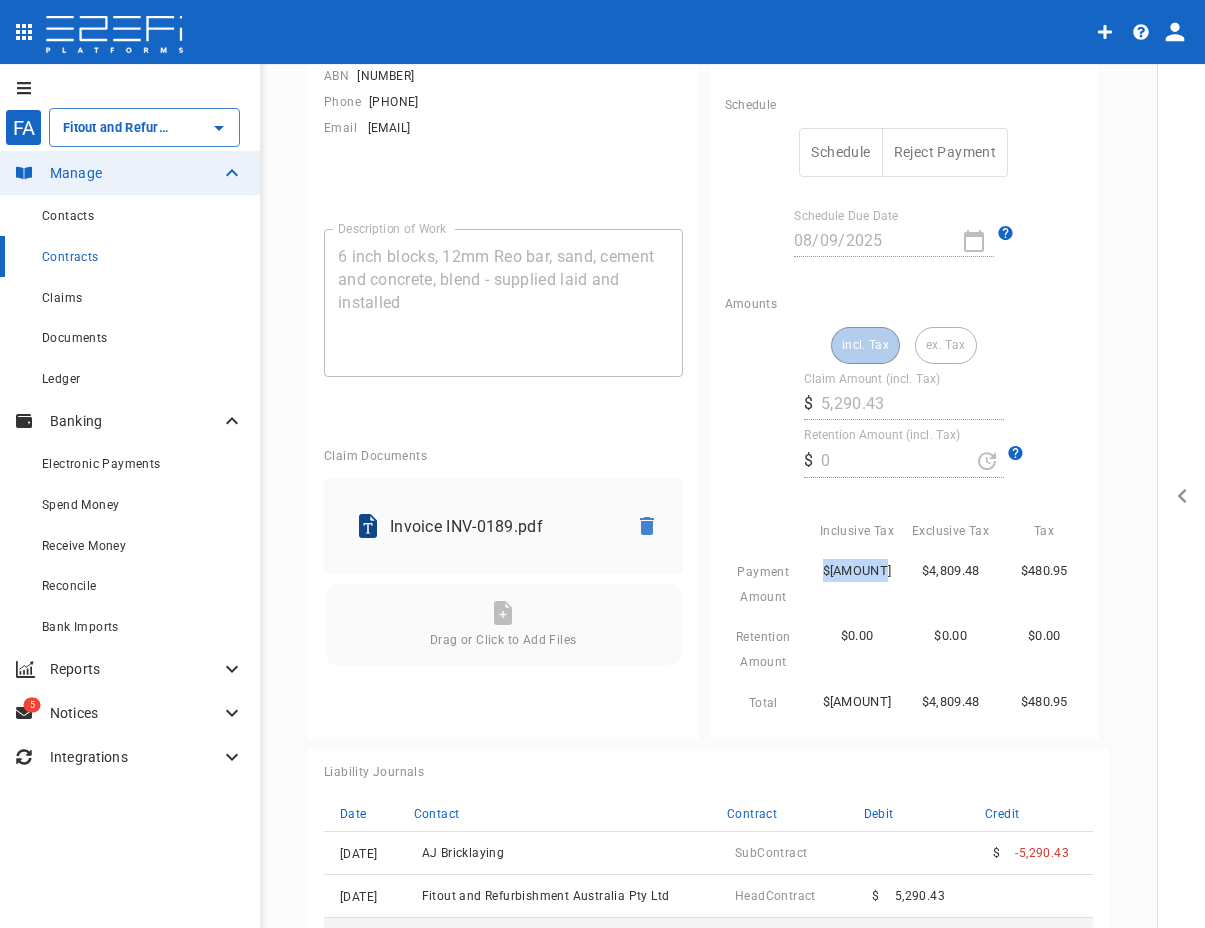 drag, startPoint x: 872, startPoint y: 594, endPoint x: 818, endPoint y: 598, distance: 54.147945 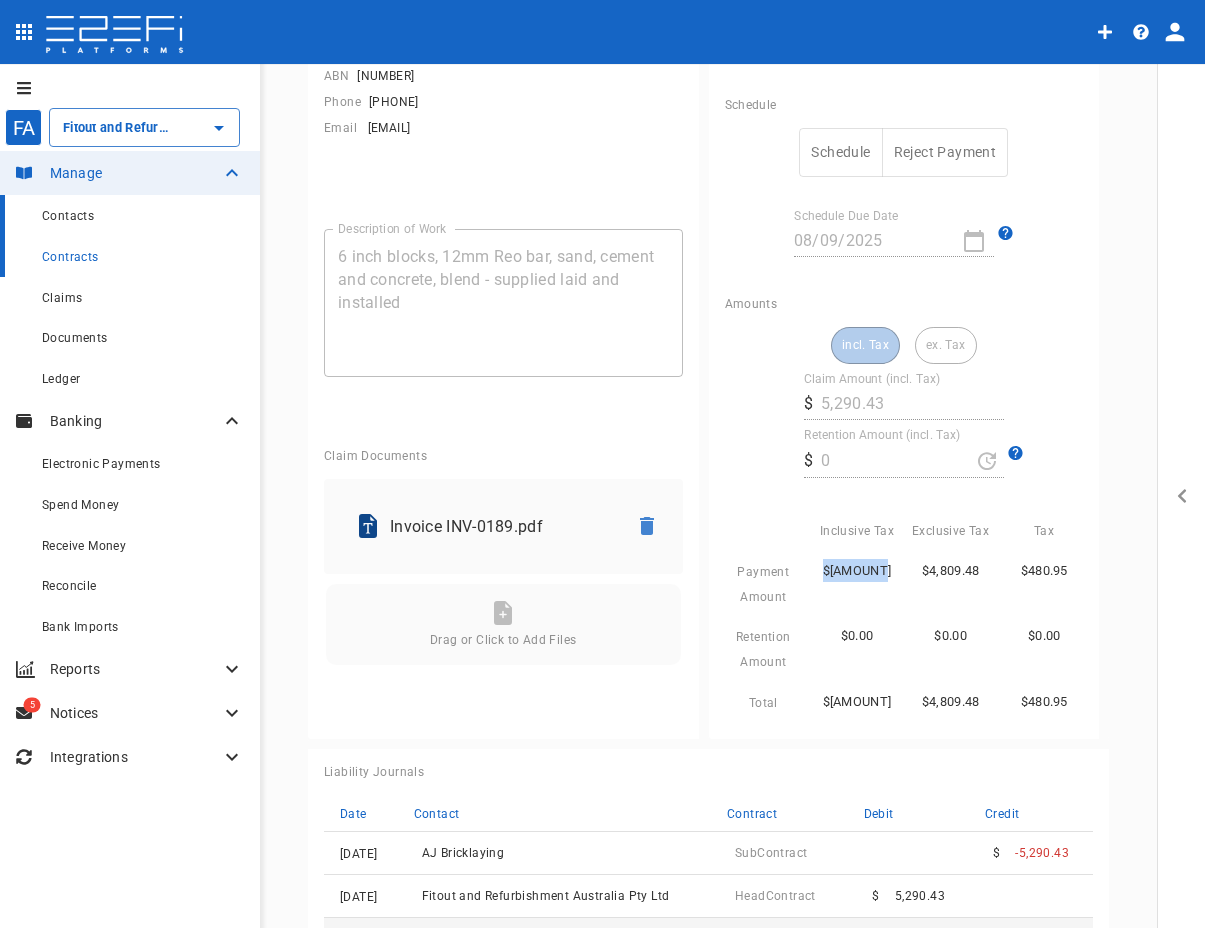 click on "Contacts" at bounding box center [130, 215] 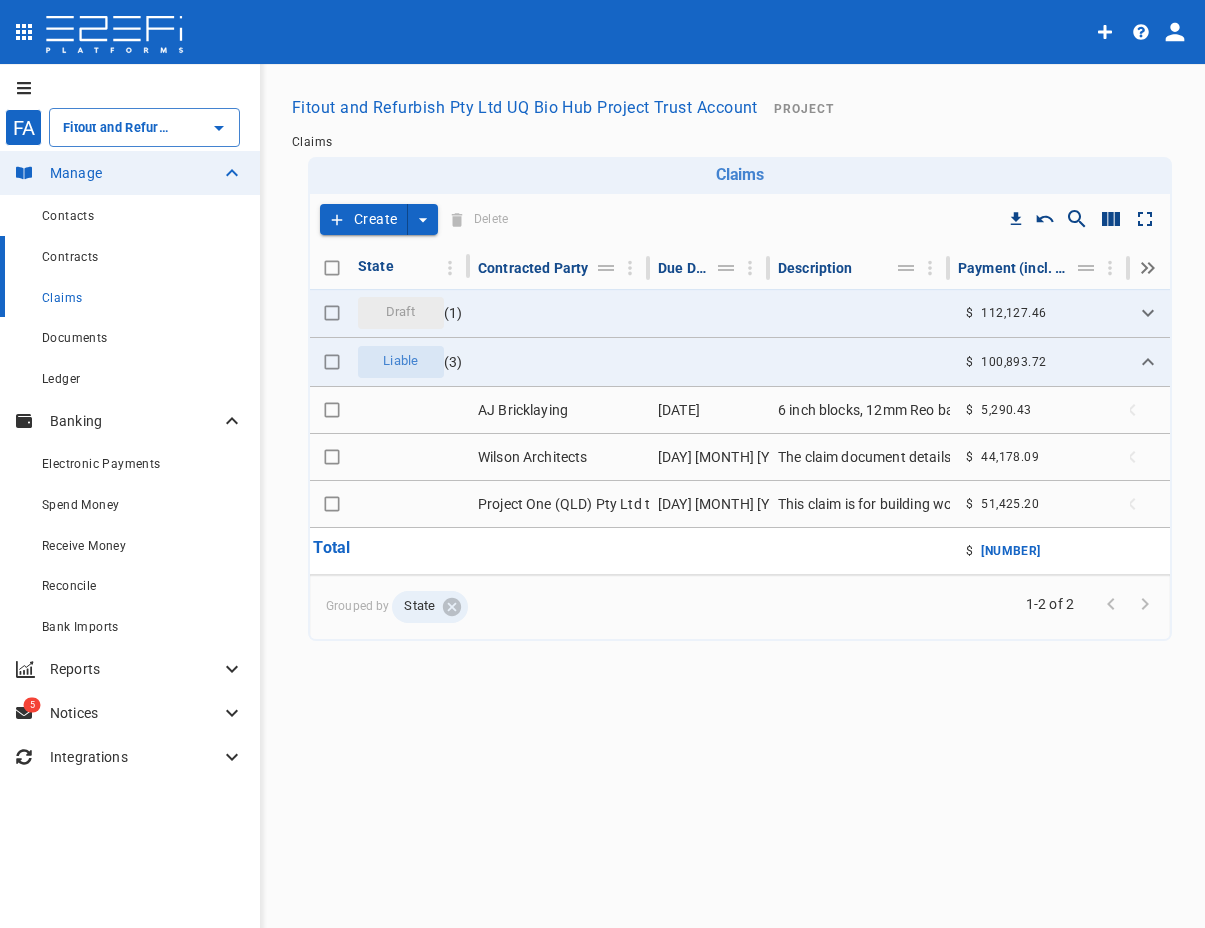 click on "Contracts" at bounding box center [70, 257] 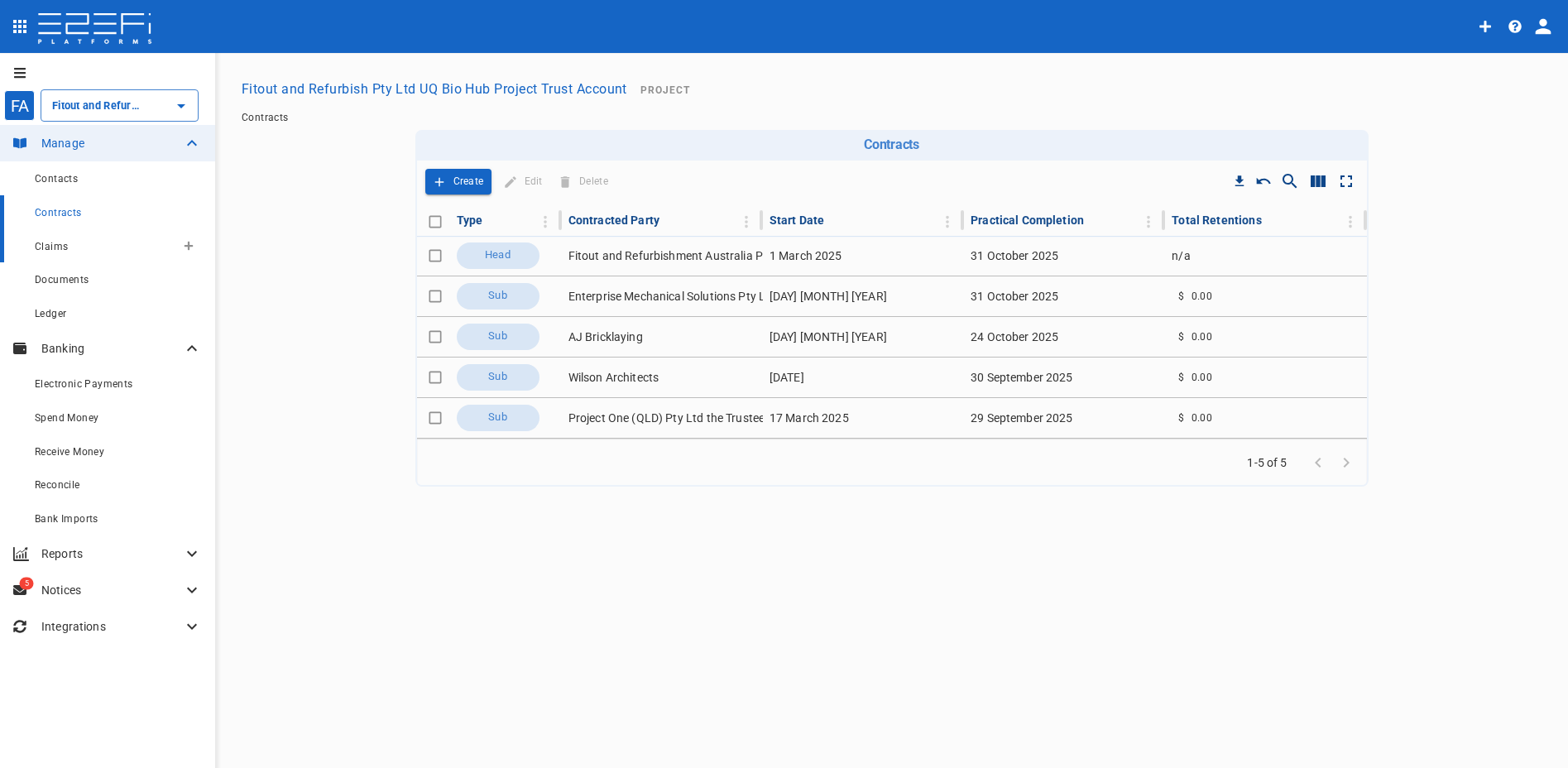 click on "Claims" at bounding box center (51, 247) 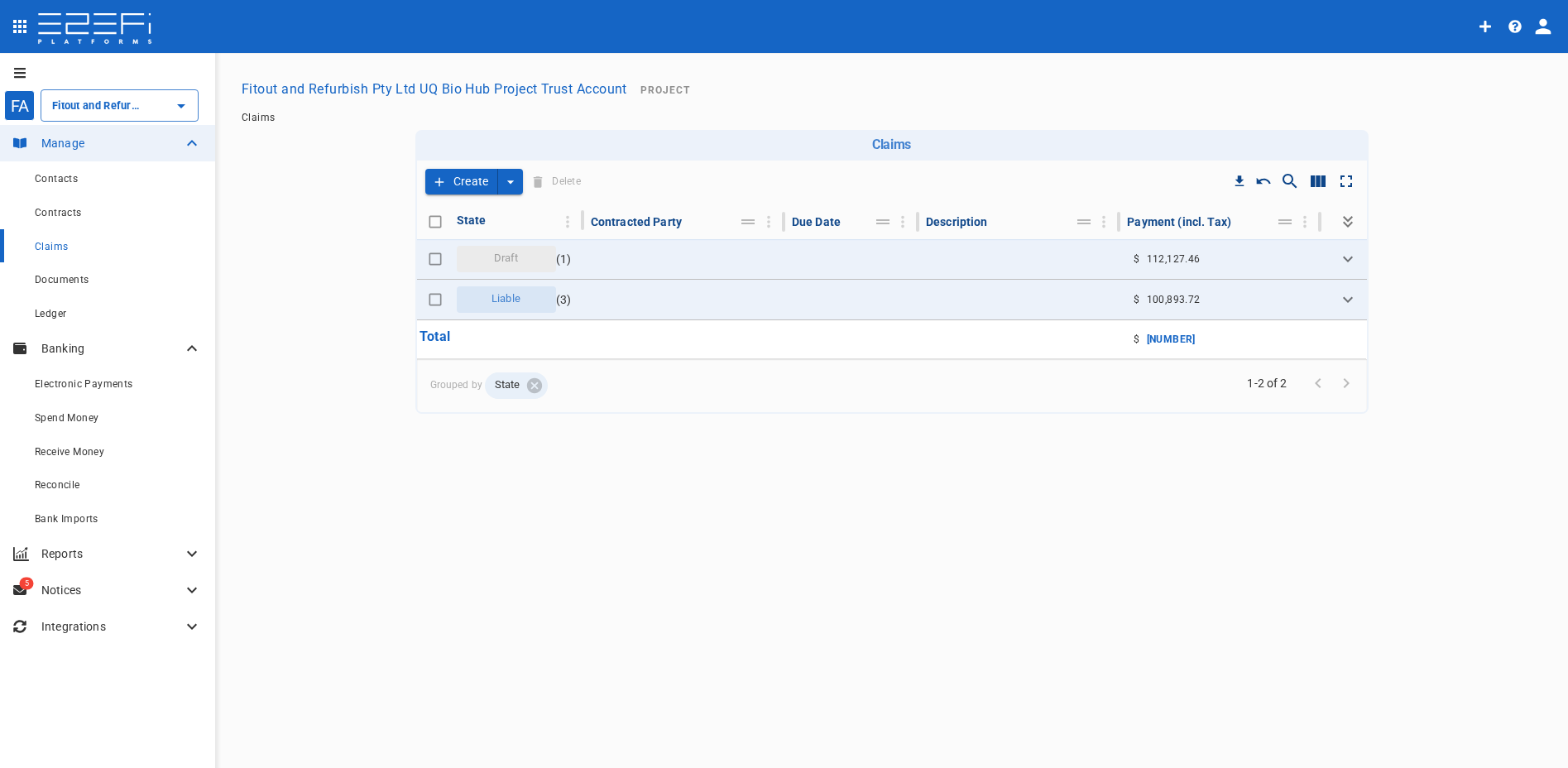 type on "Fitout and Refurbish Pty Ltd UQ Bio Hub Project Trust Account" 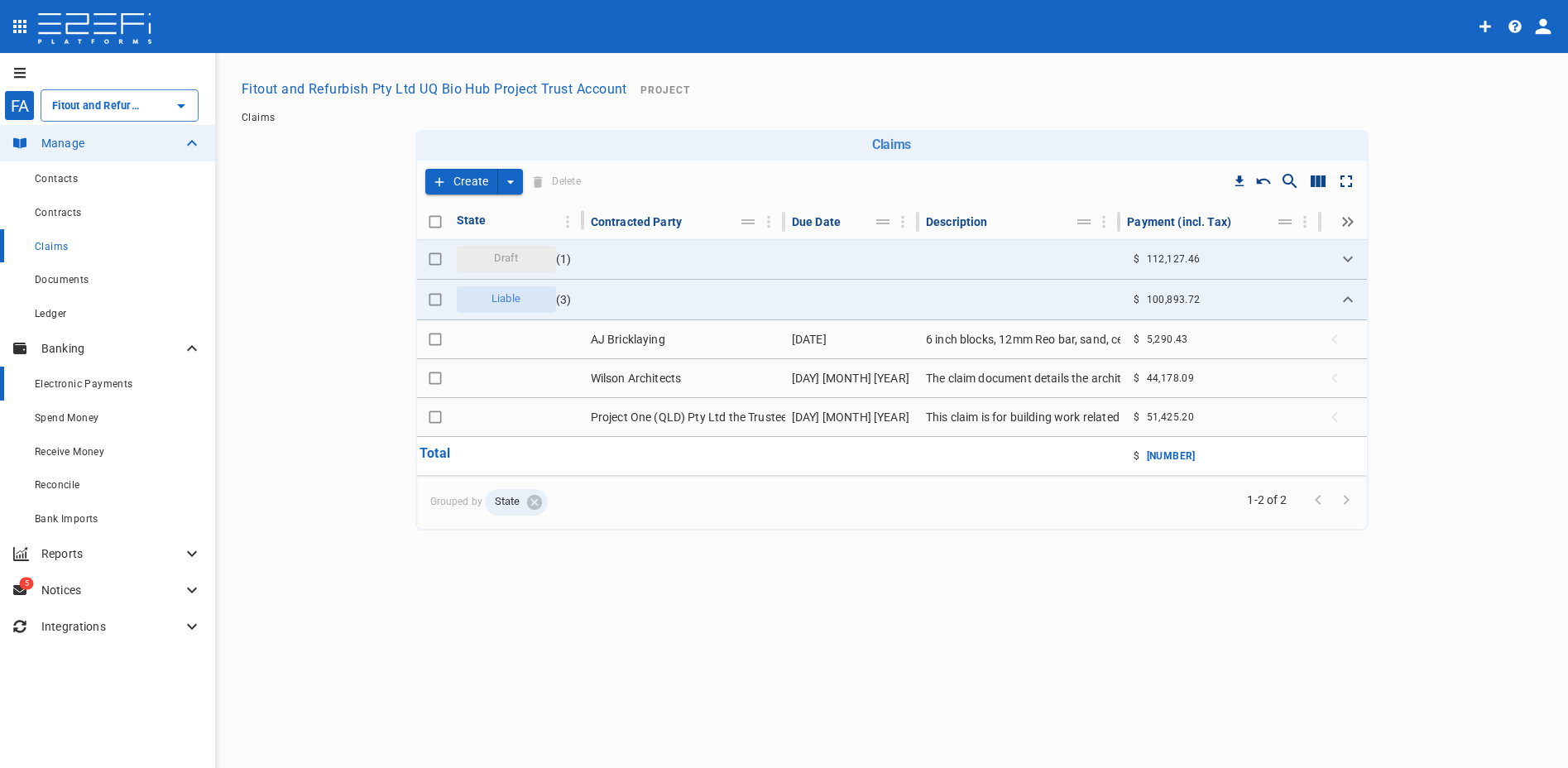 click on "Electronic Payments" at bounding box center [108, 383] 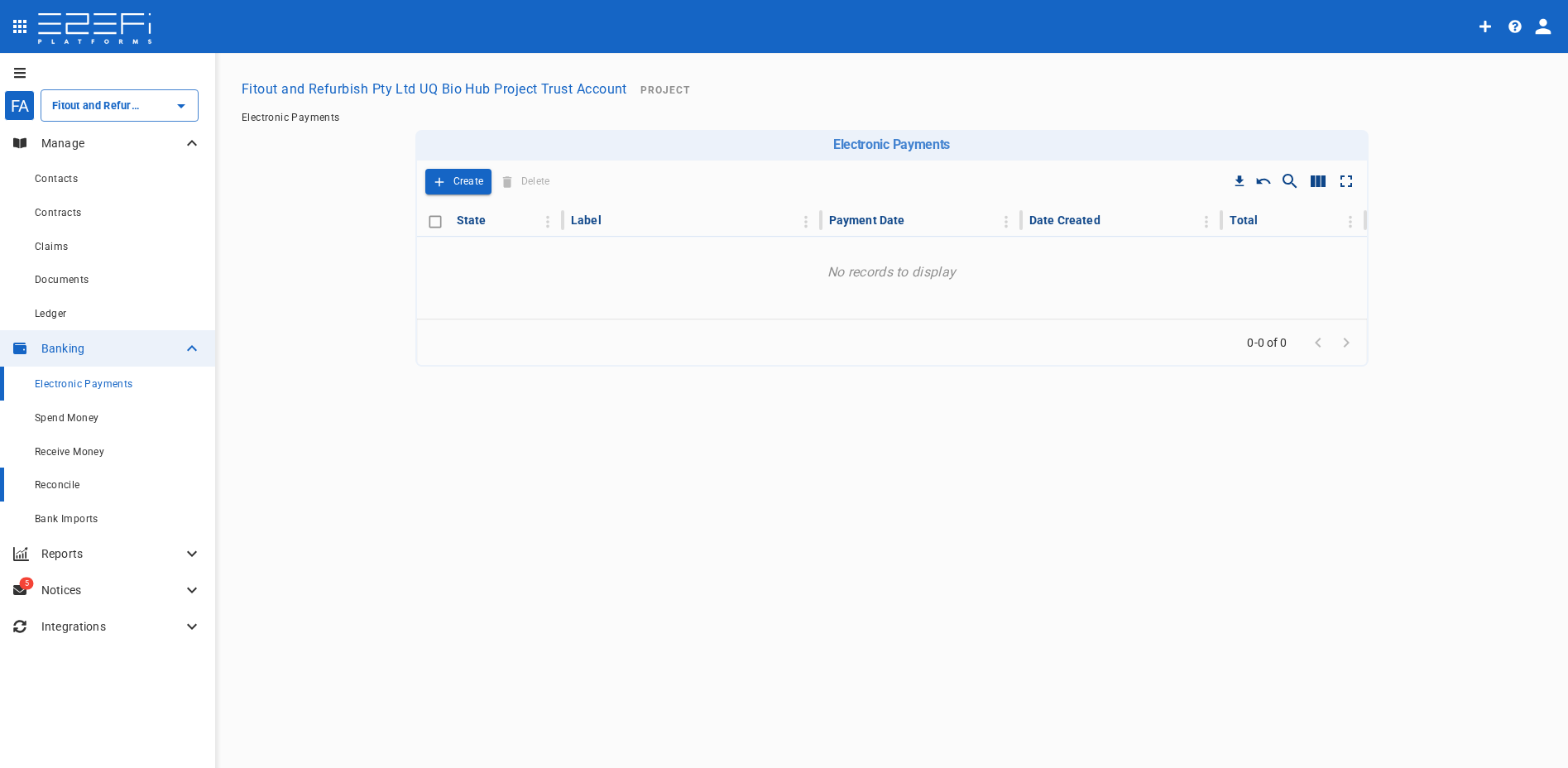 click on "Reconcile" at bounding box center (118, 484) 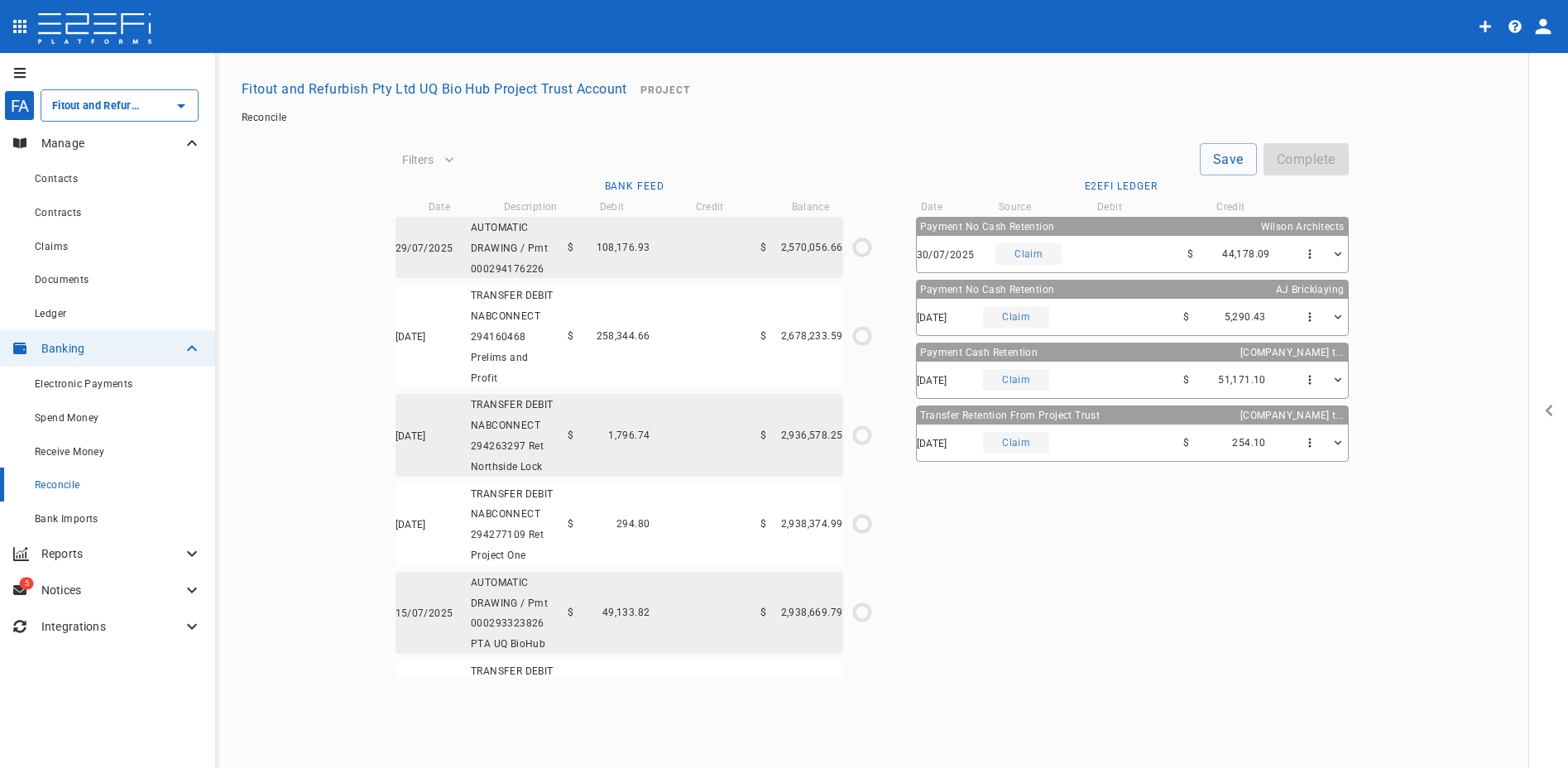 type on "[DATE]" 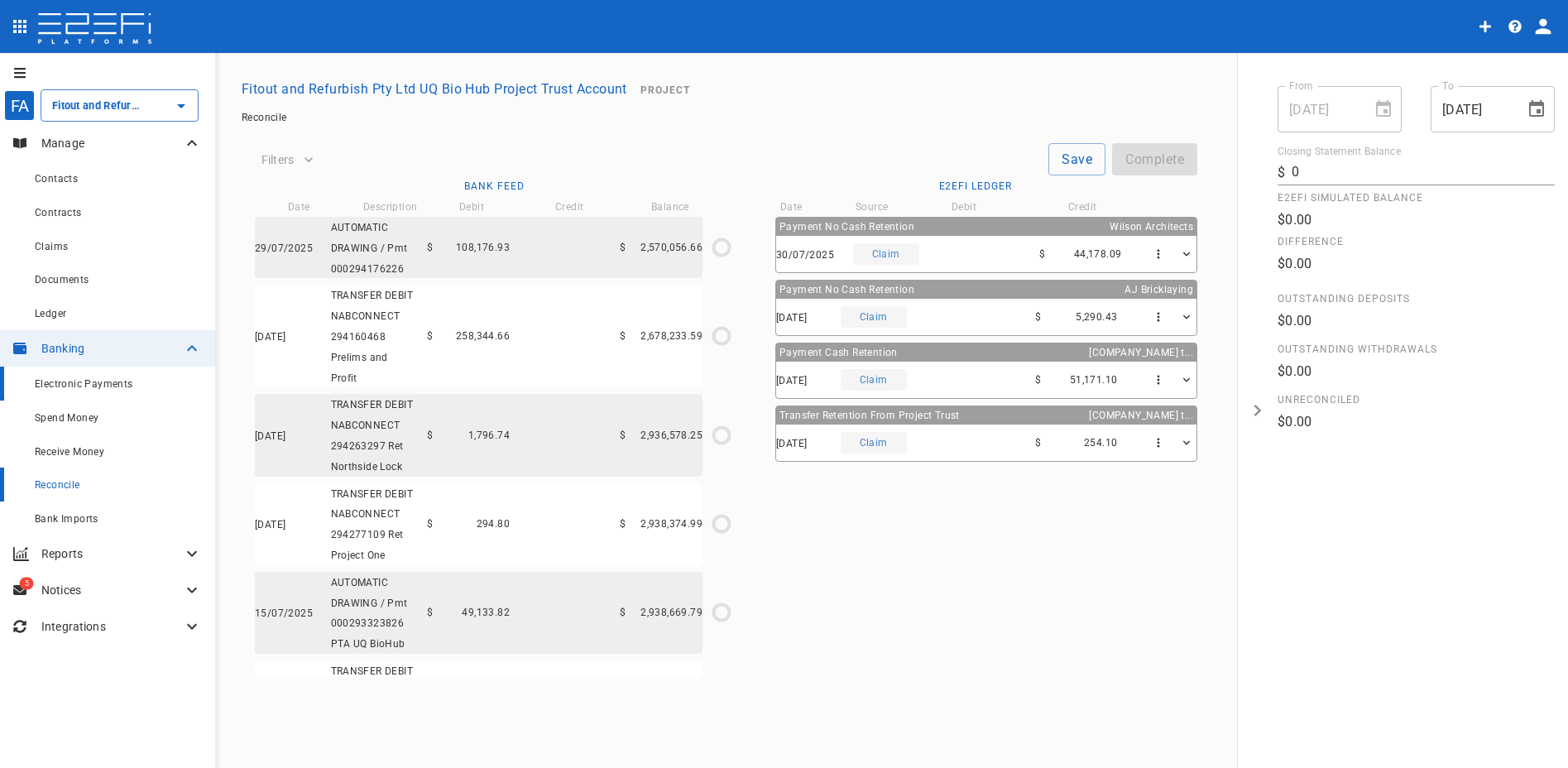 click on "Electronic Payments" at bounding box center (118, 383) 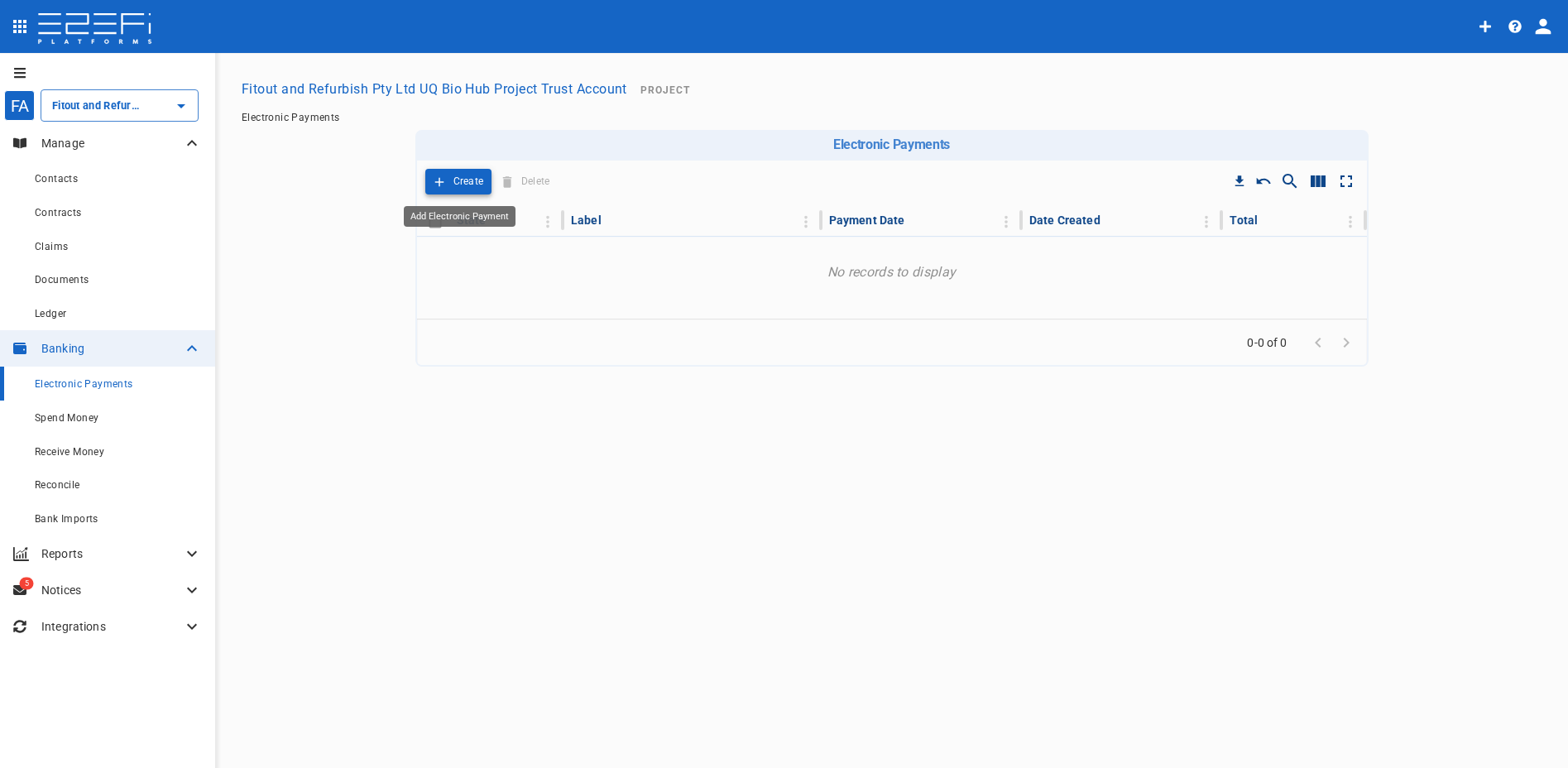 click on "Create" at bounding box center [468, 181] 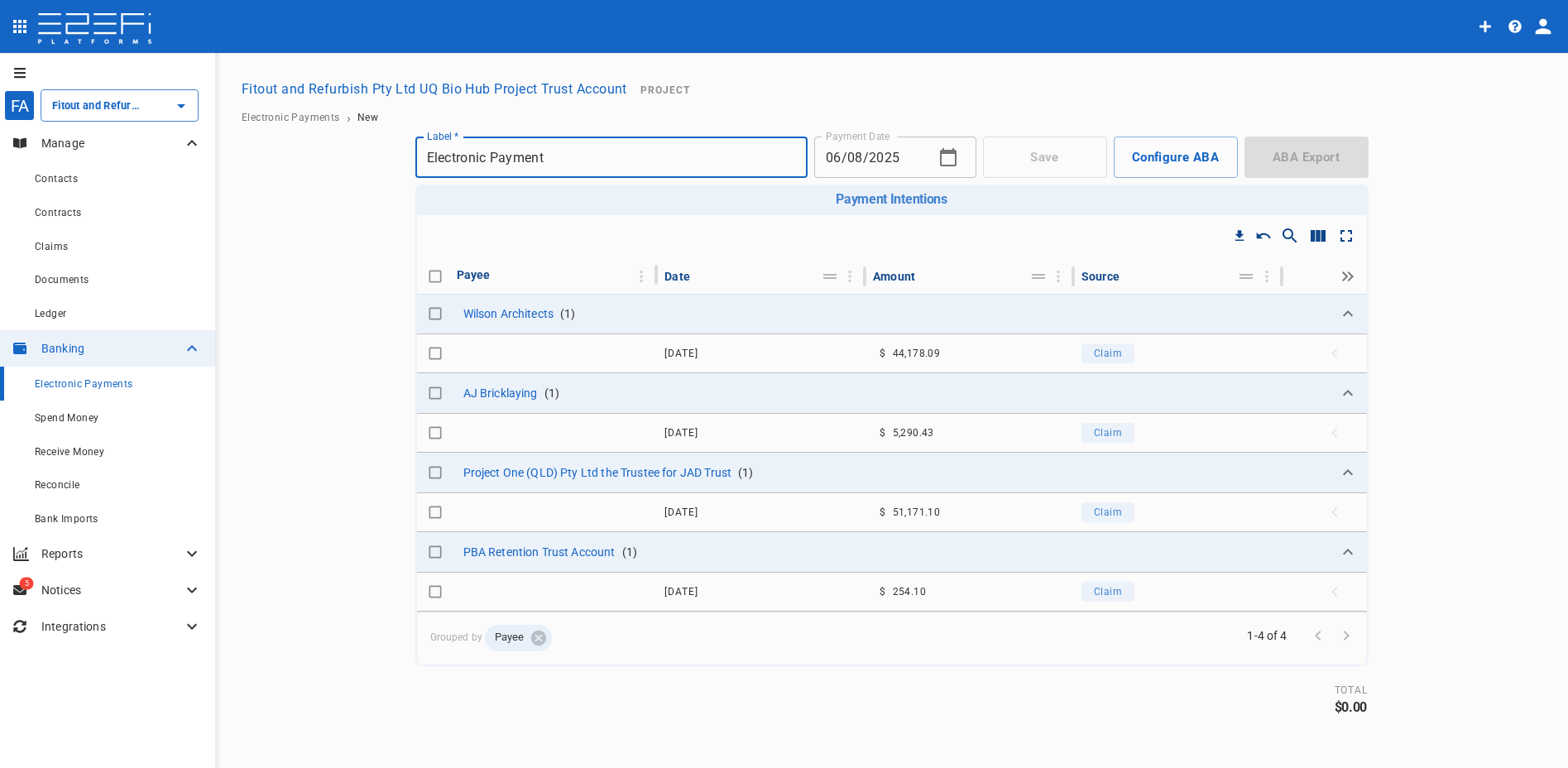 click on "Electronic Payments" at bounding box center [84, 384] 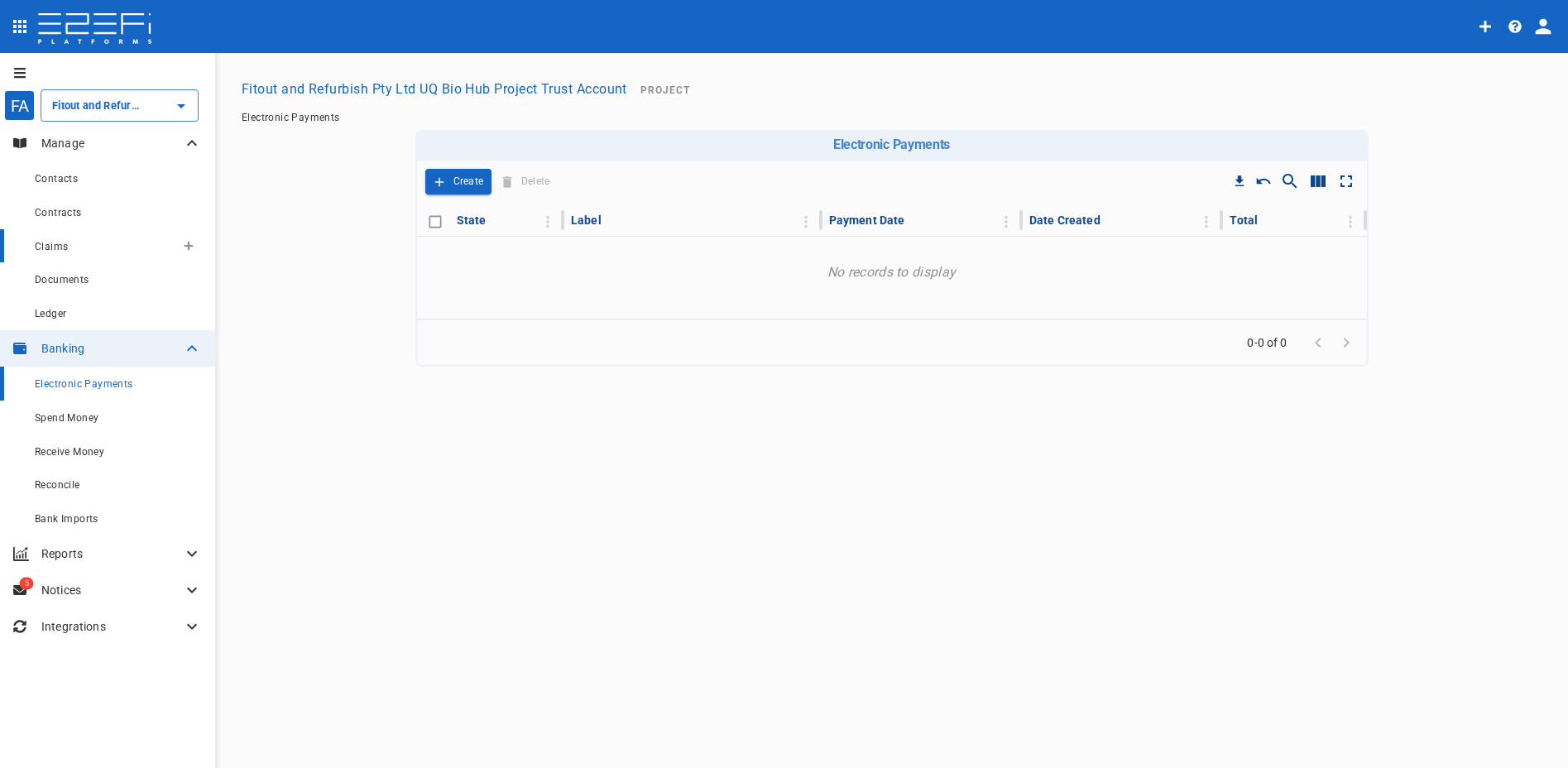 click on "Claims" at bounding box center (105, 246) 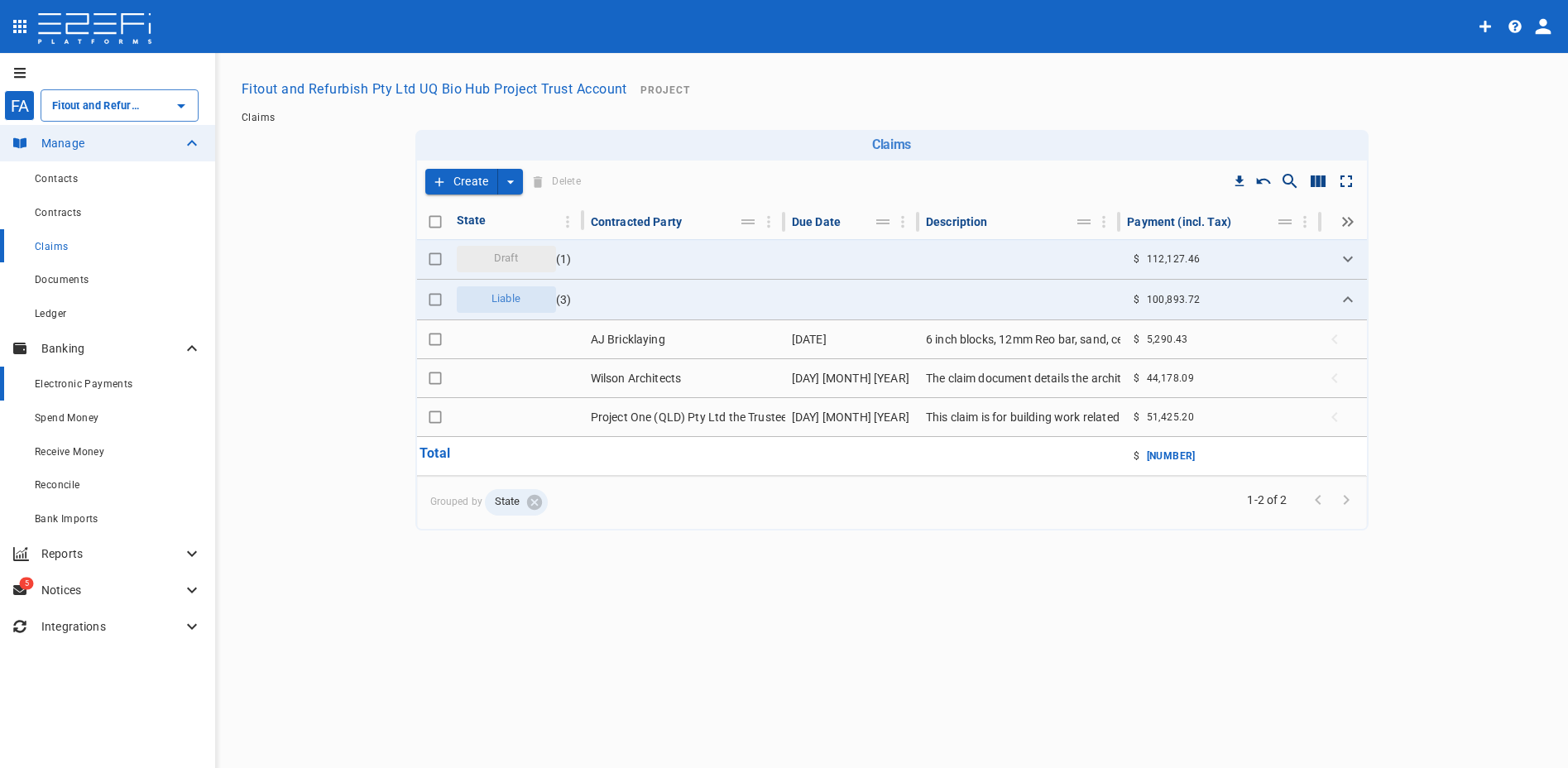 click on "Electronic Payments" at bounding box center (84, 384) 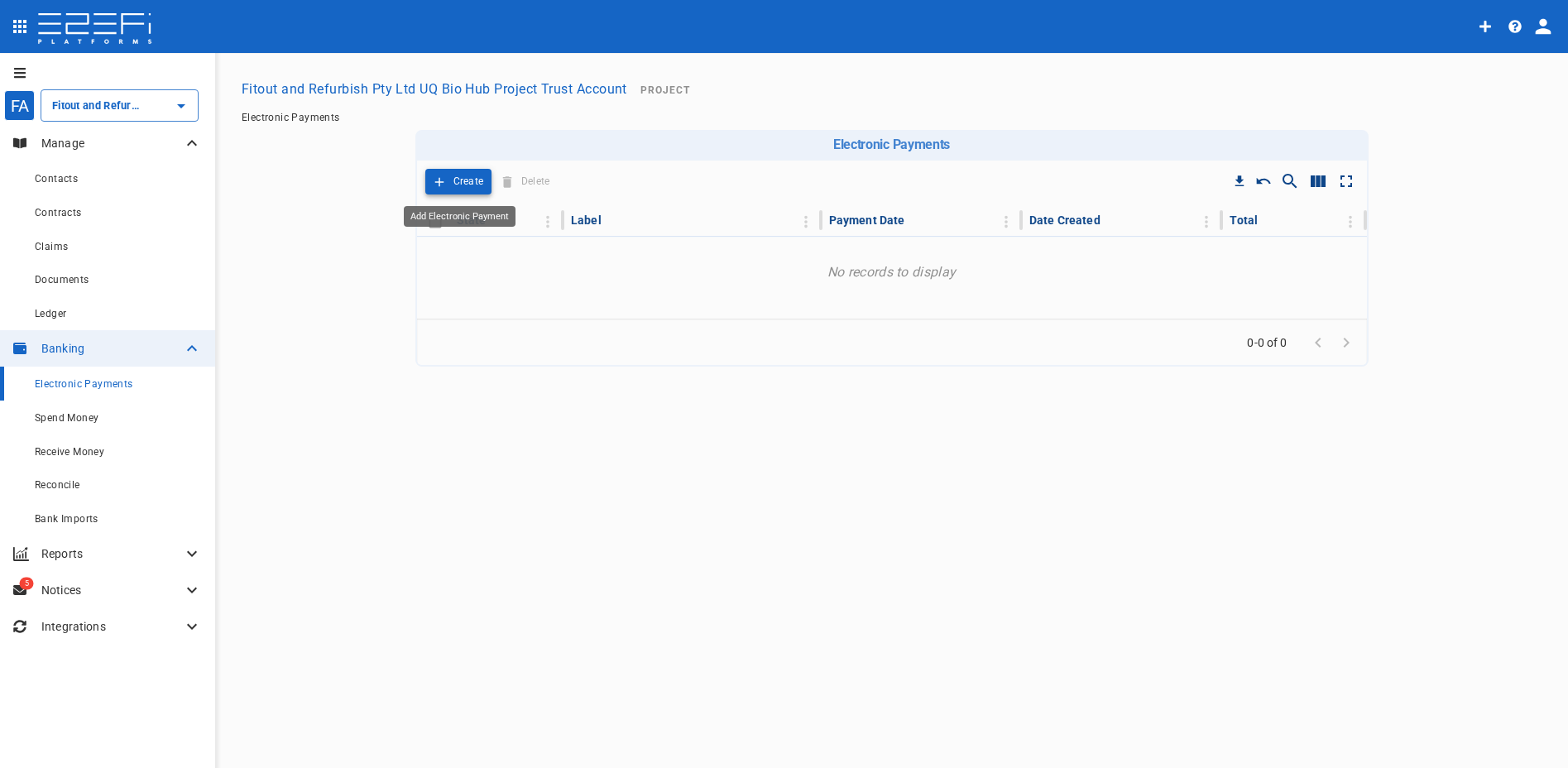 click on "Create" at bounding box center [468, 181] 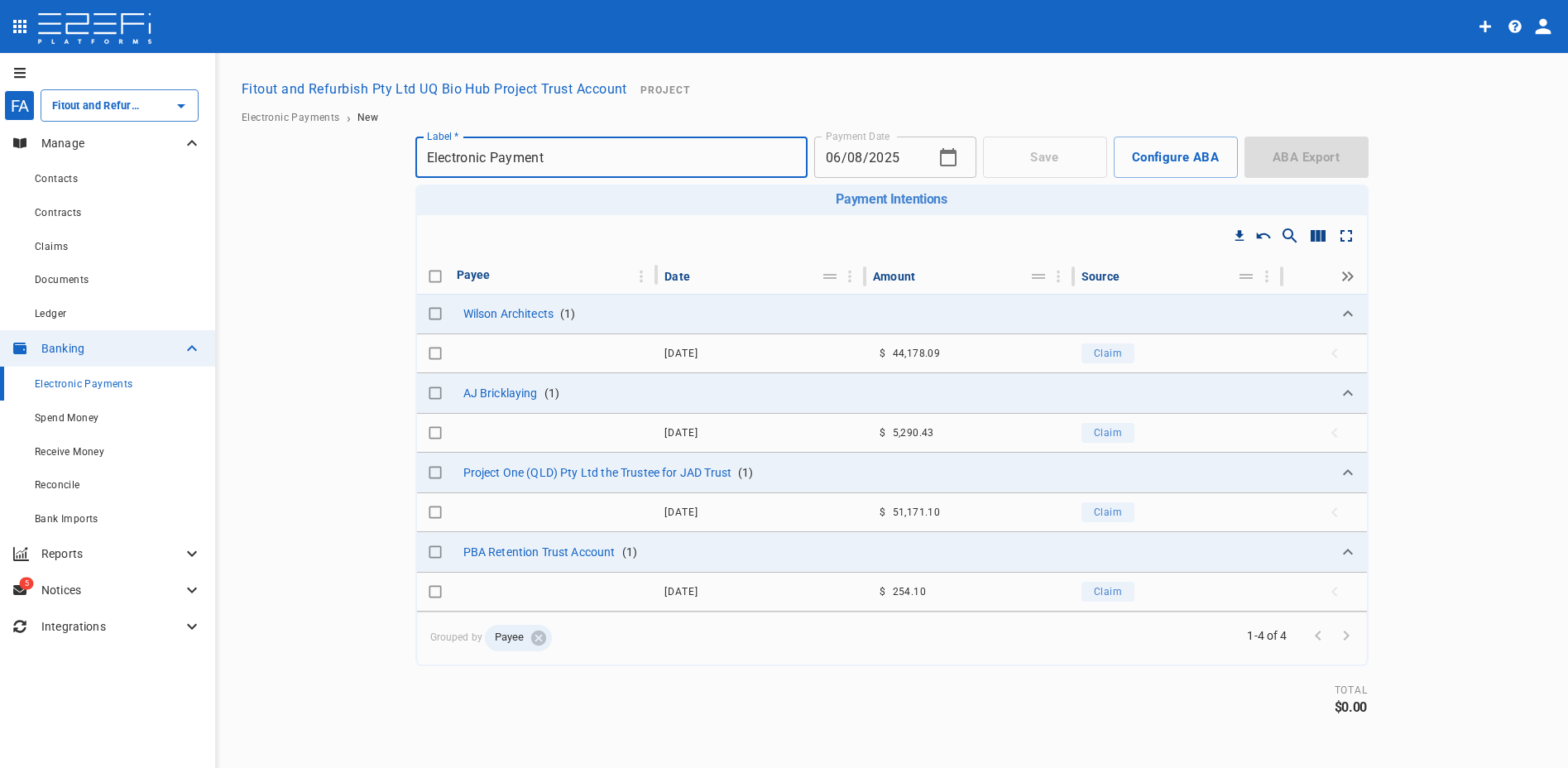 click at bounding box center (435, 276) 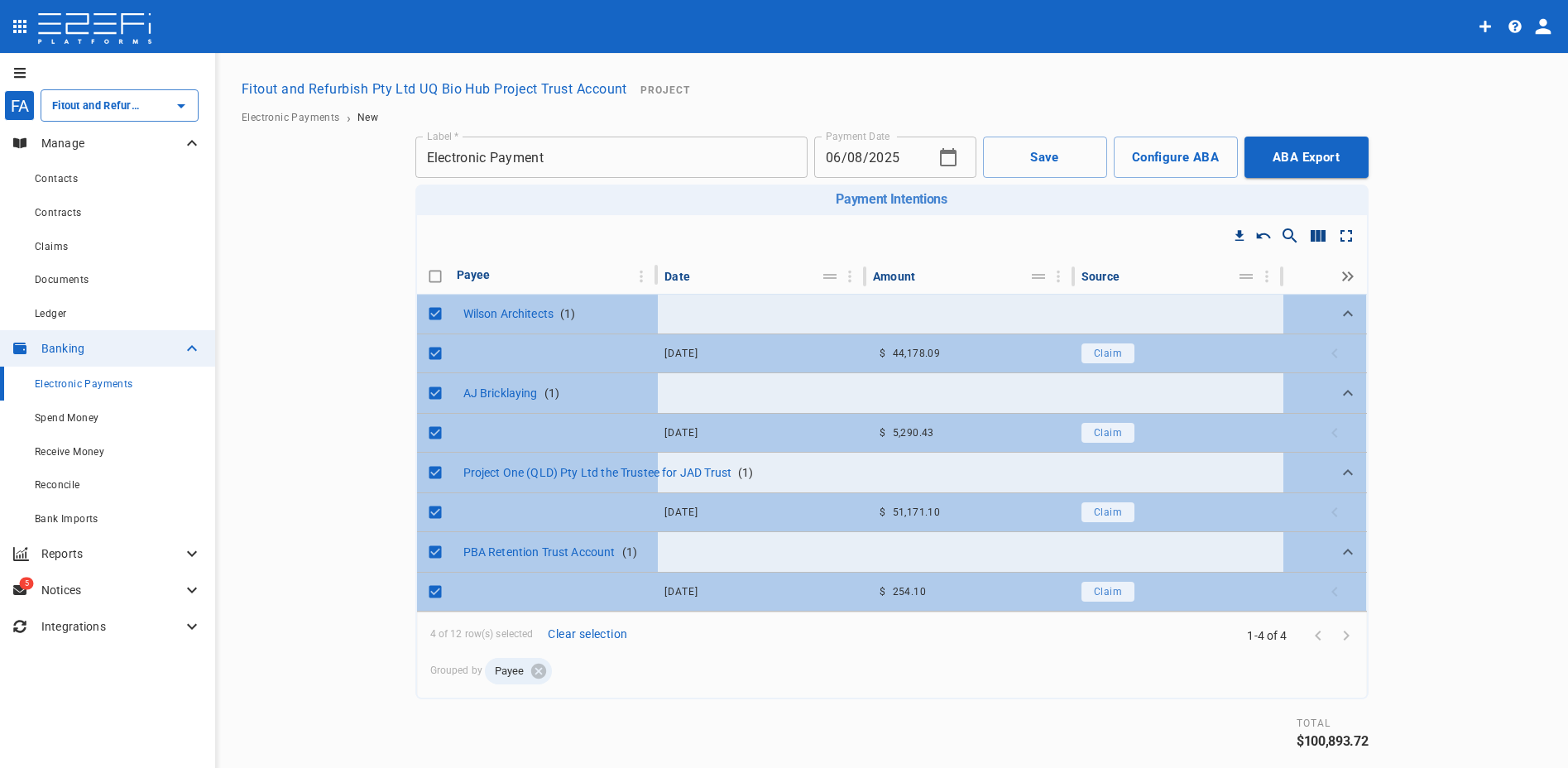 click at bounding box center [435, 276] 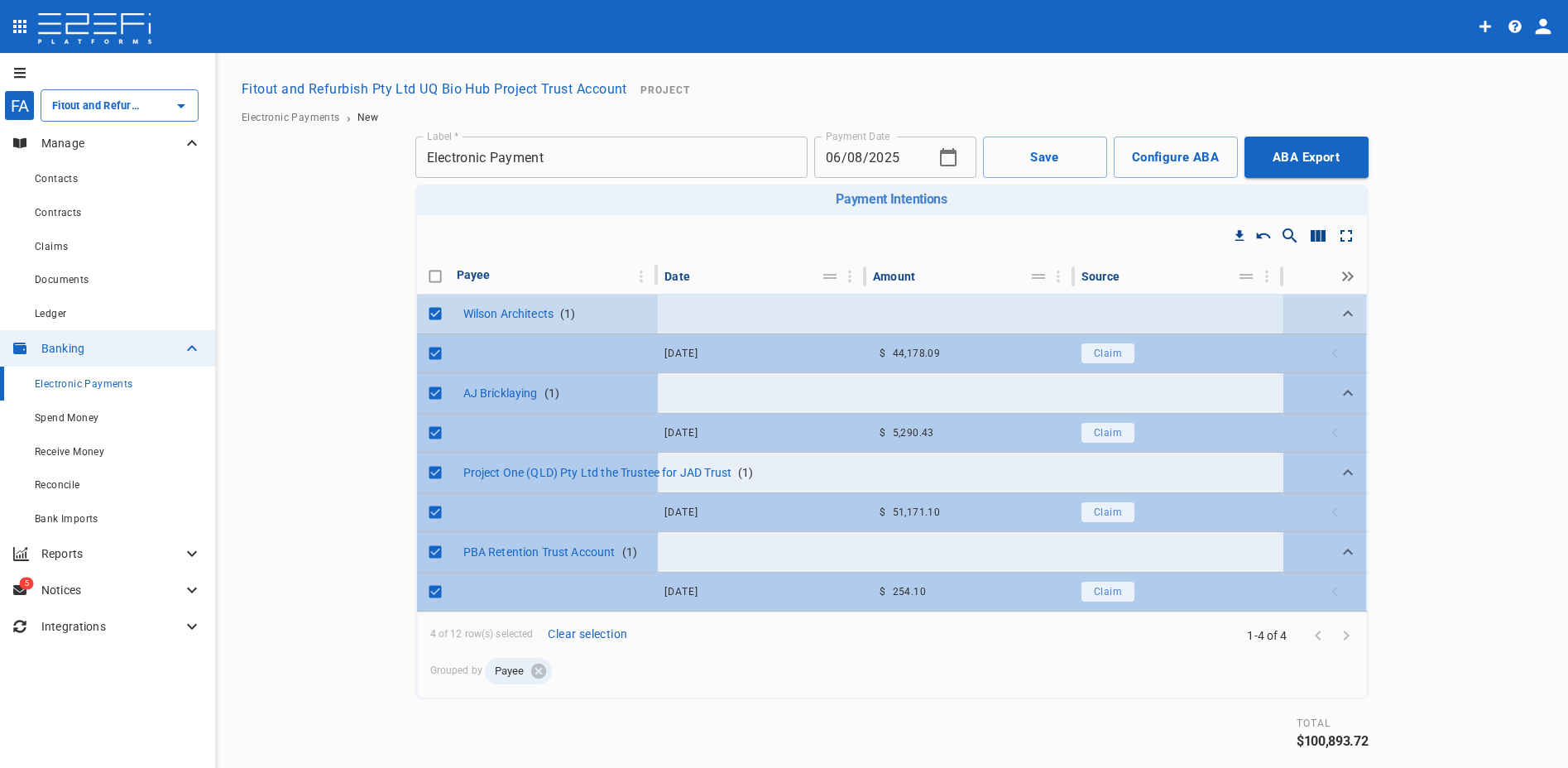 click at bounding box center [435, 314] 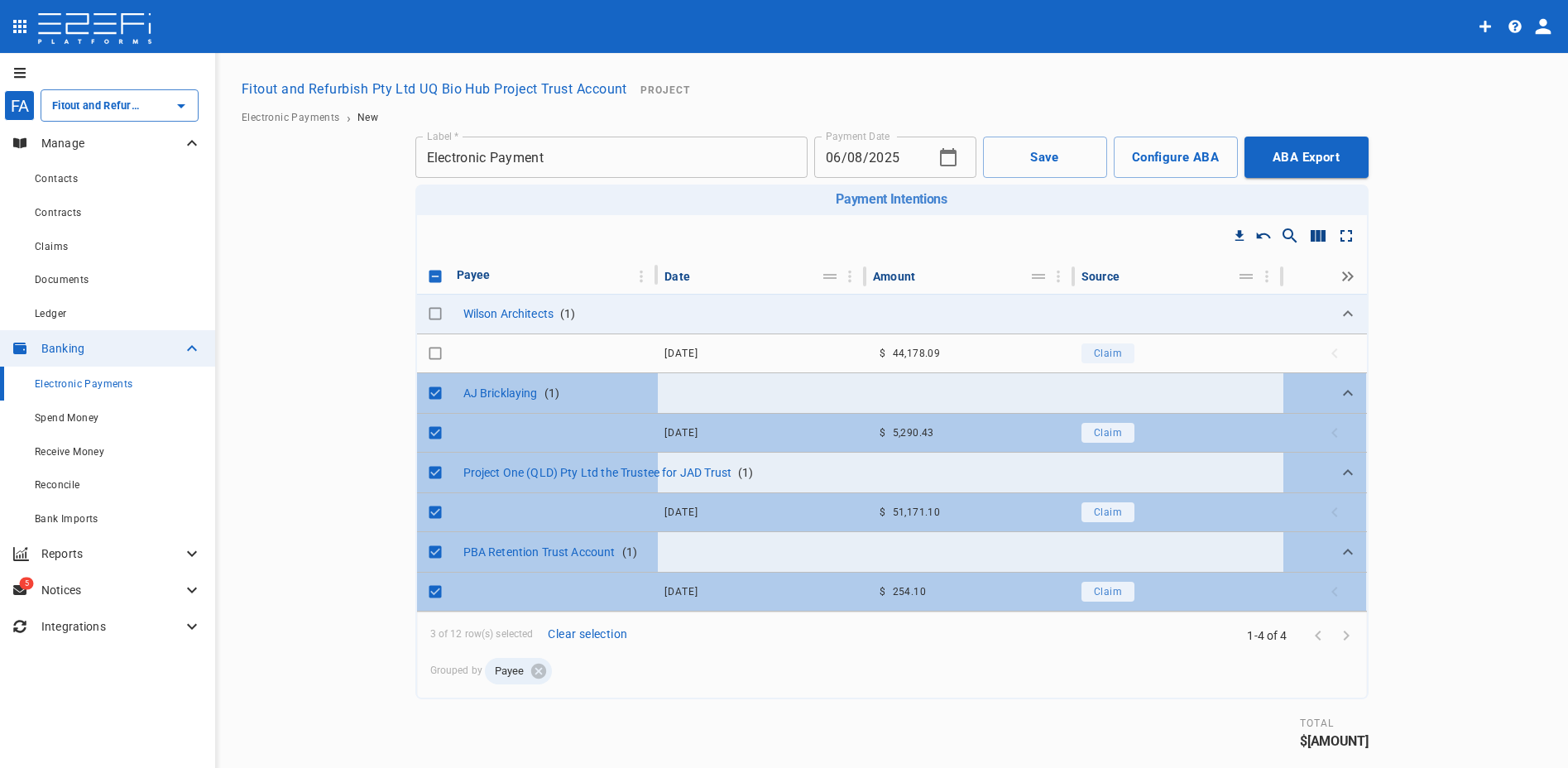 click at bounding box center [435, 276] 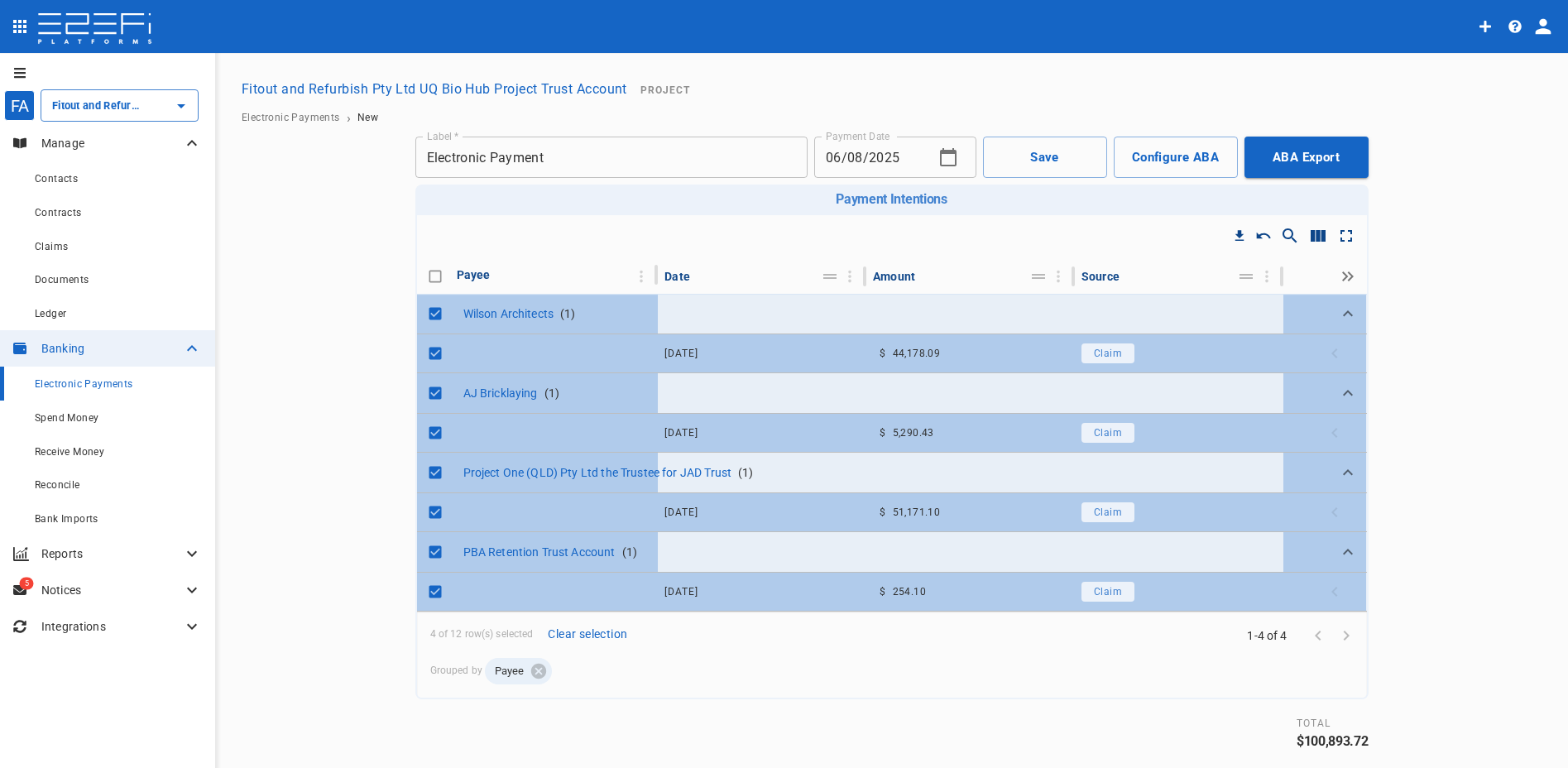 click at bounding box center (435, 276) 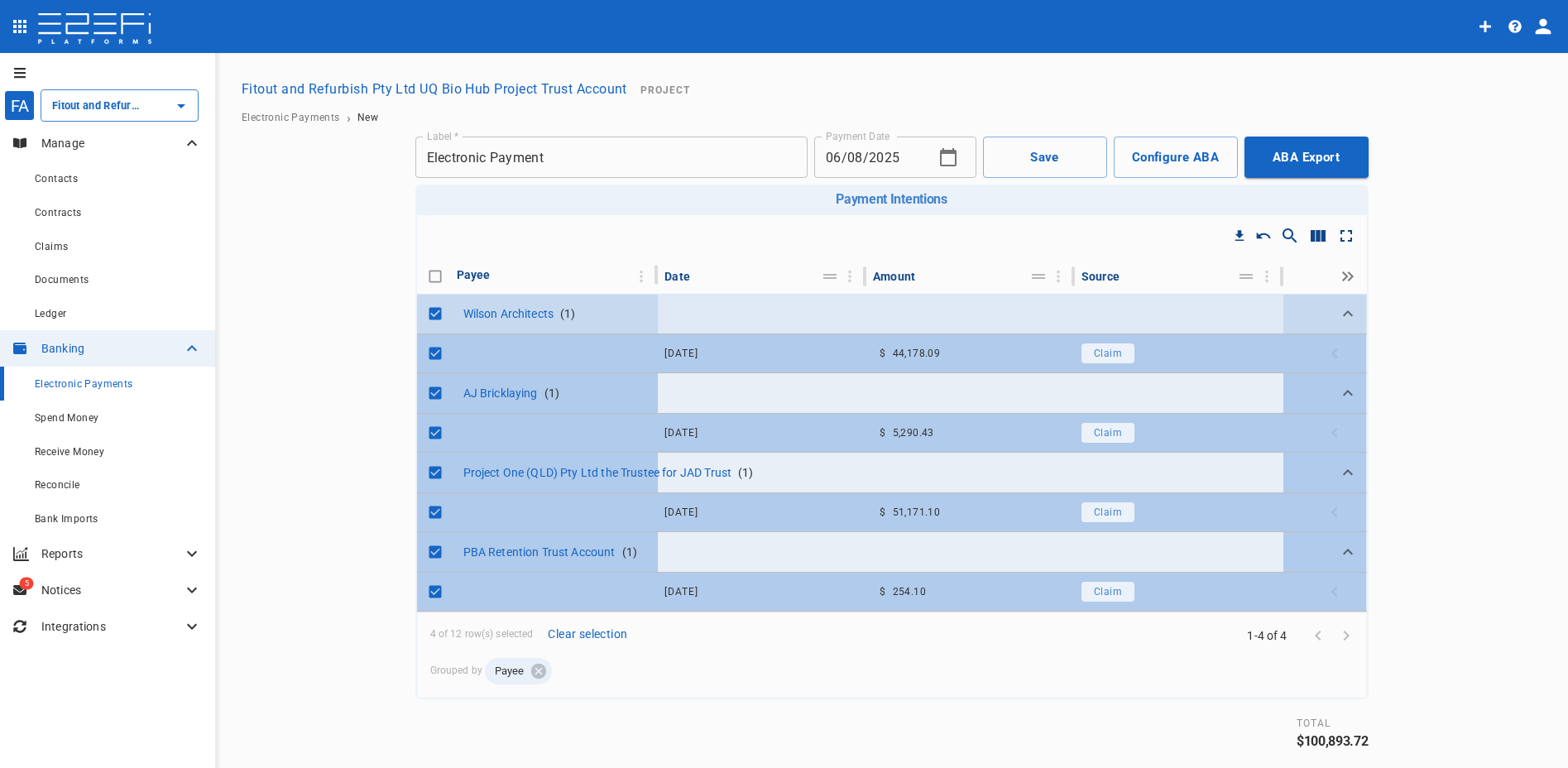 click at bounding box center (435, 314) 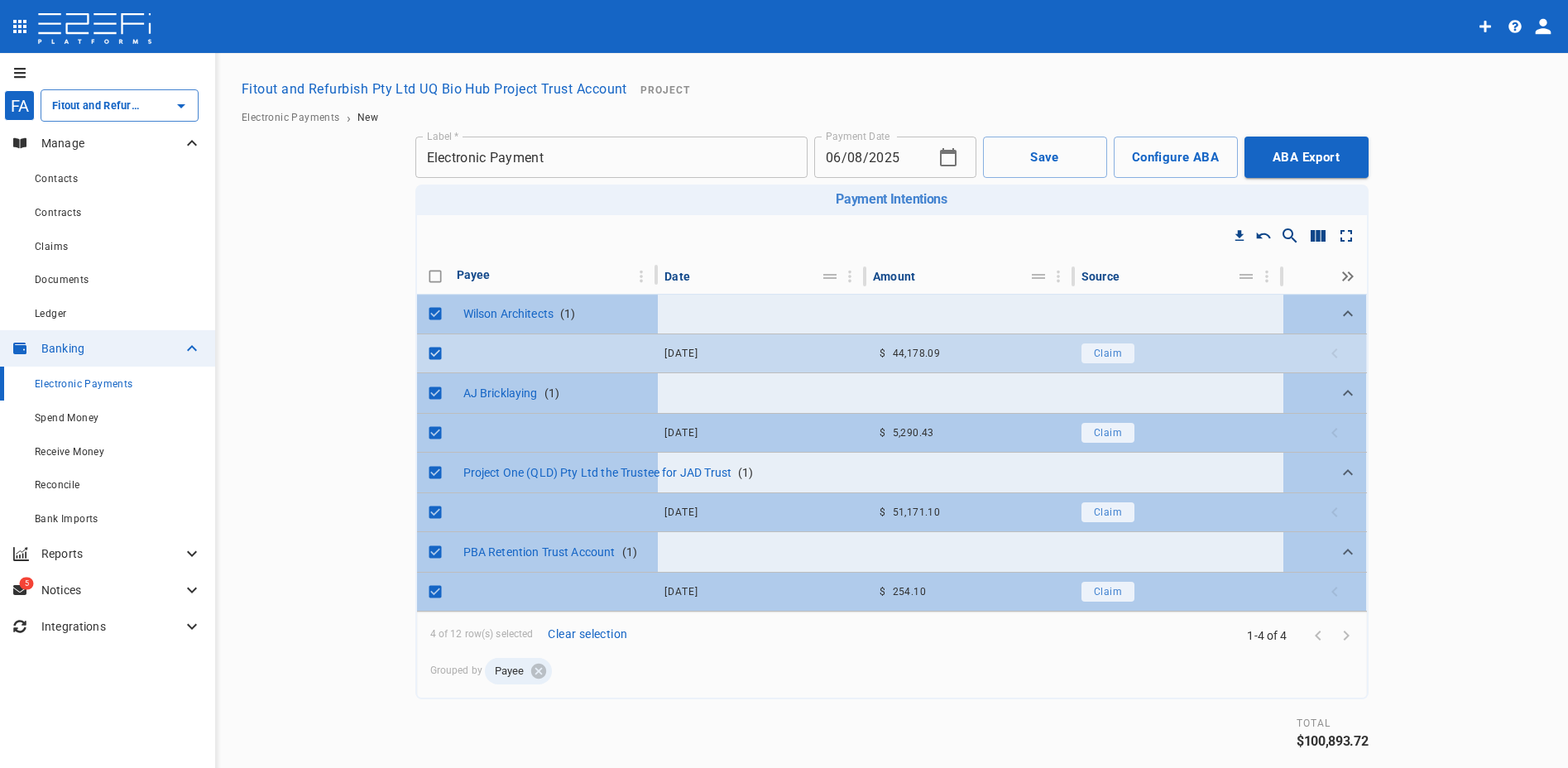 checkbox on "false" 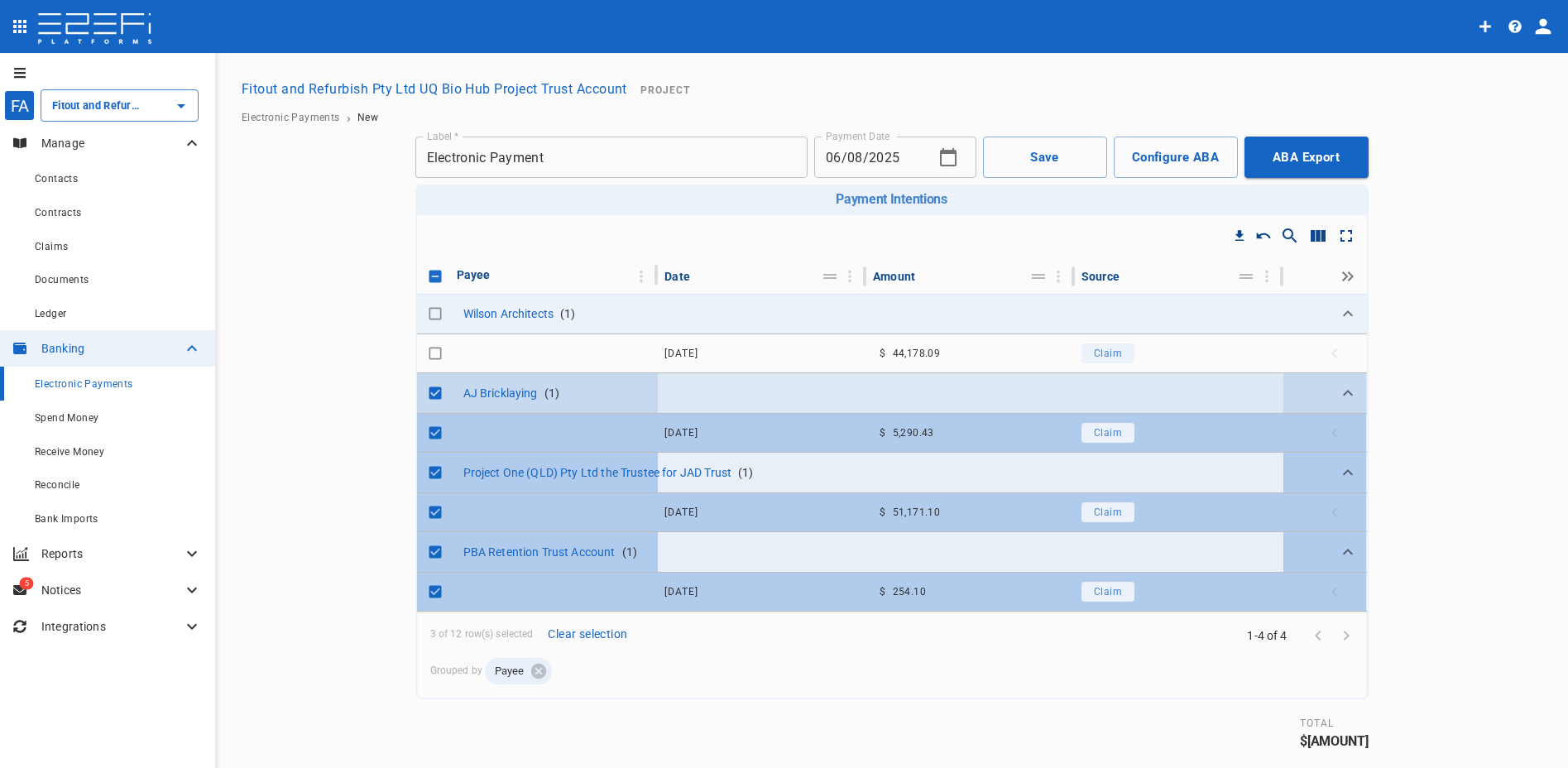 click at bounding box center [435, 393] 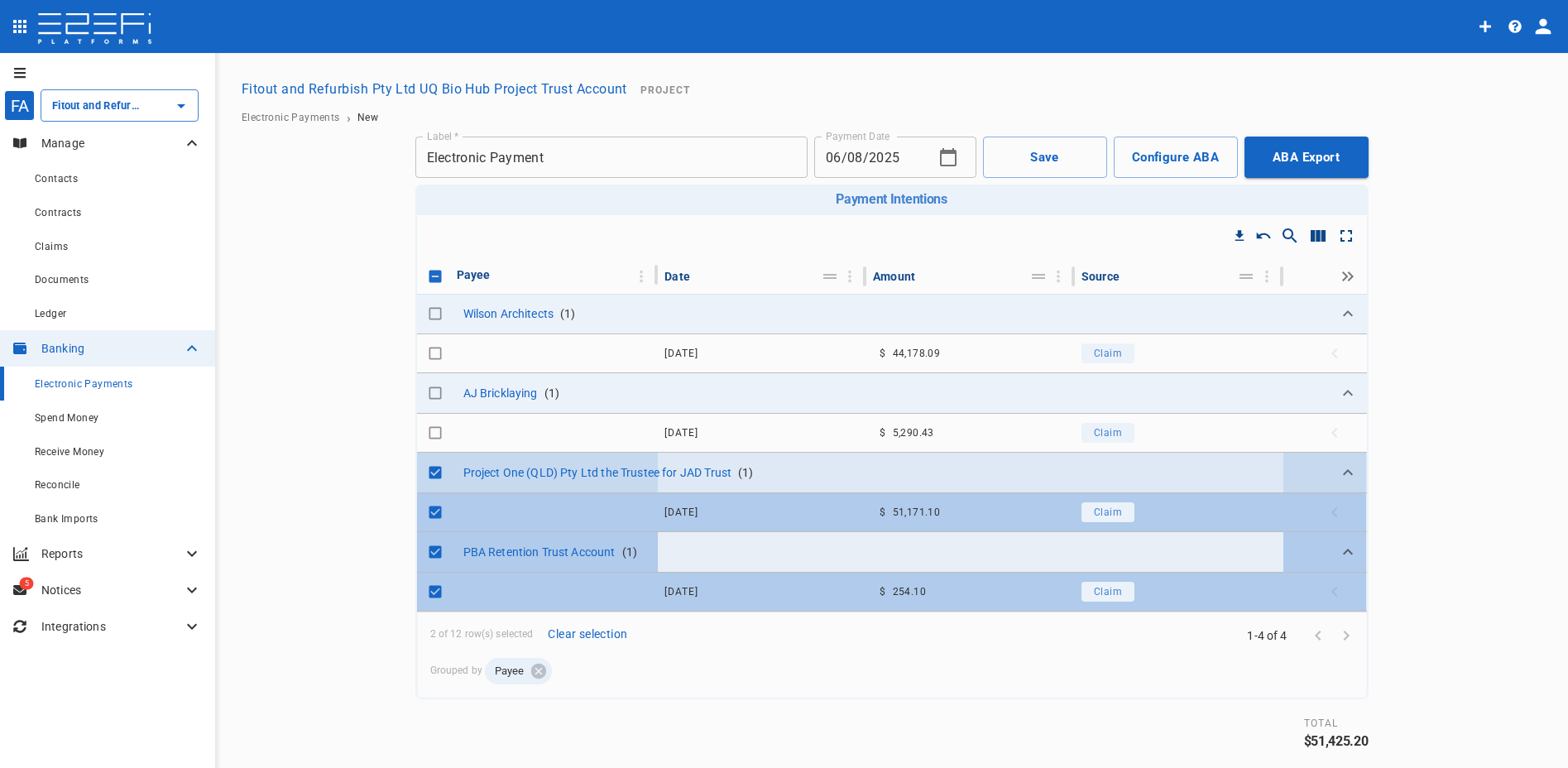 drag, startPoint x: 425, startPoint y: 468, endPoint x: 425, endPoint y: 487, distance: 19 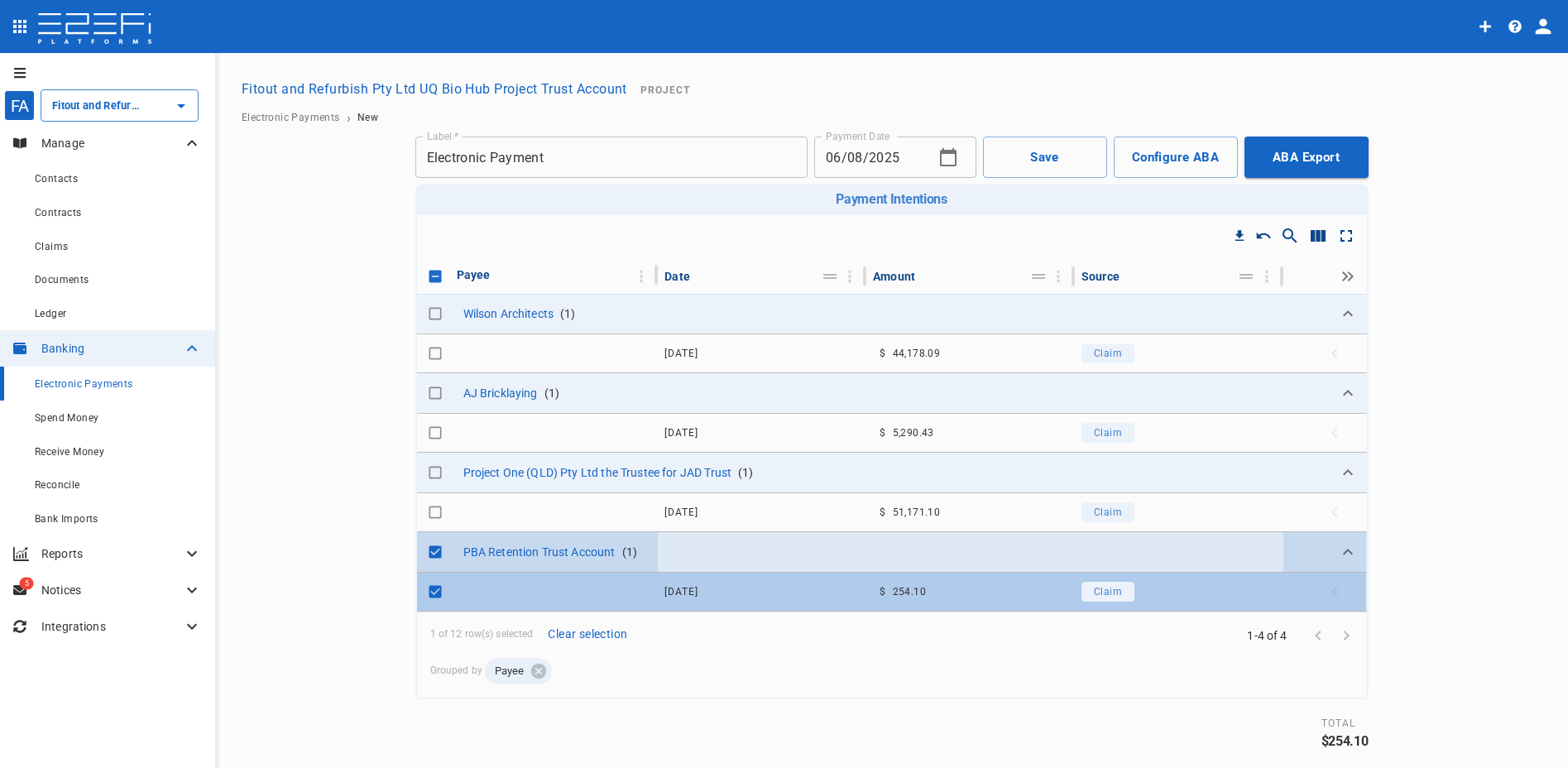 click at bounding box center (435, 552) 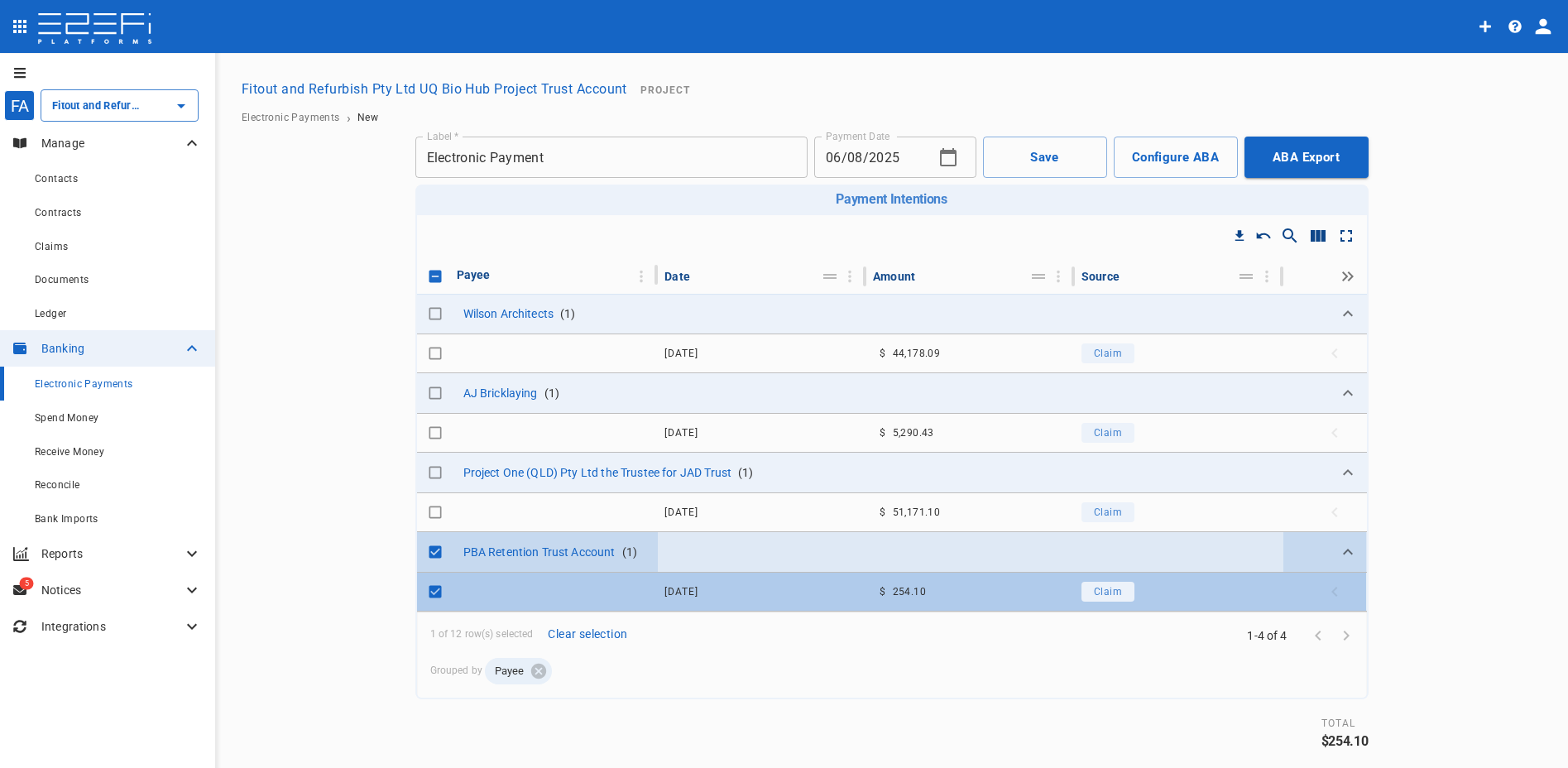 click at bounding box center (435, 552) 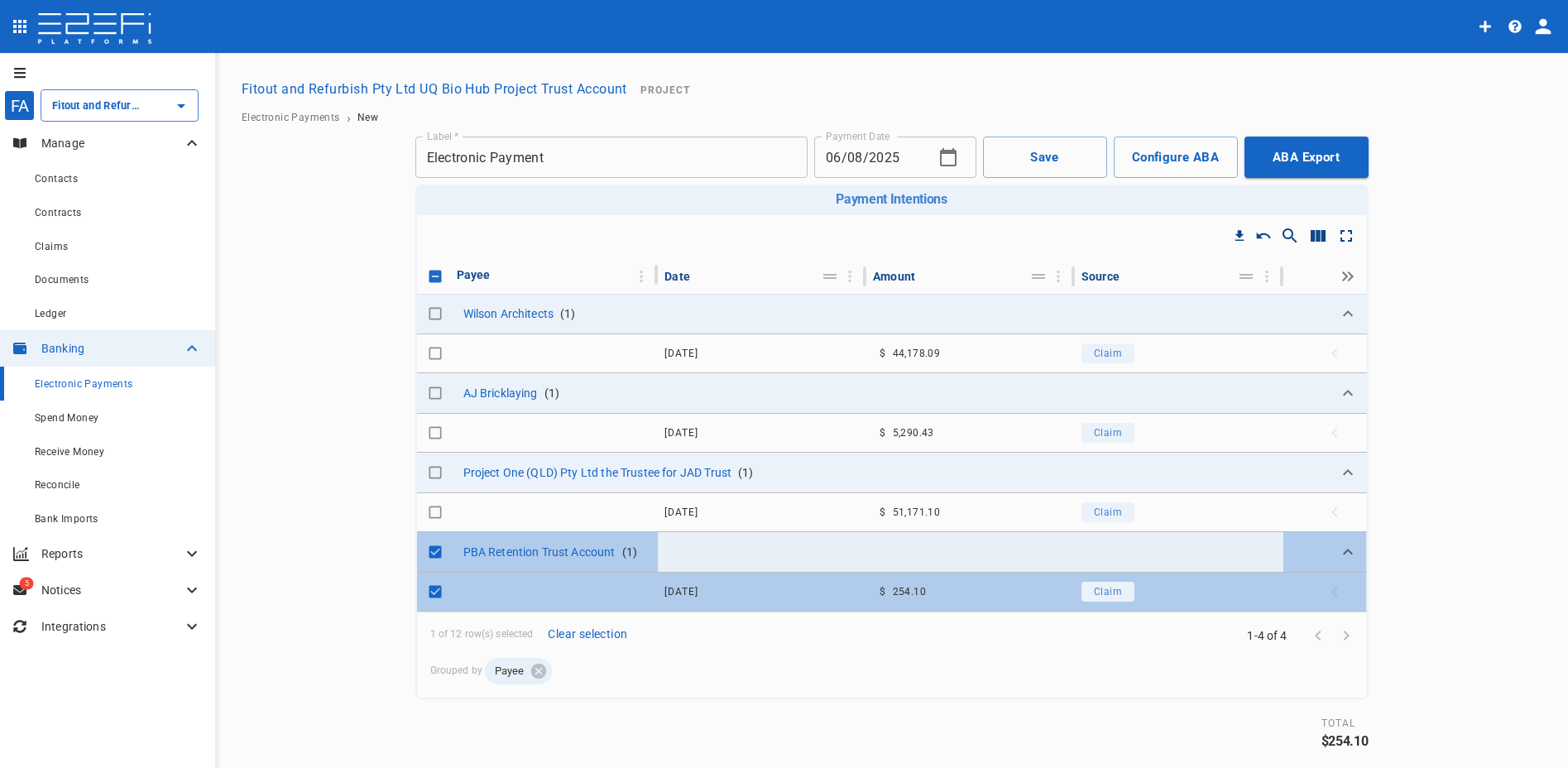 click on "Clear selection" at bounding box center (587, 634) 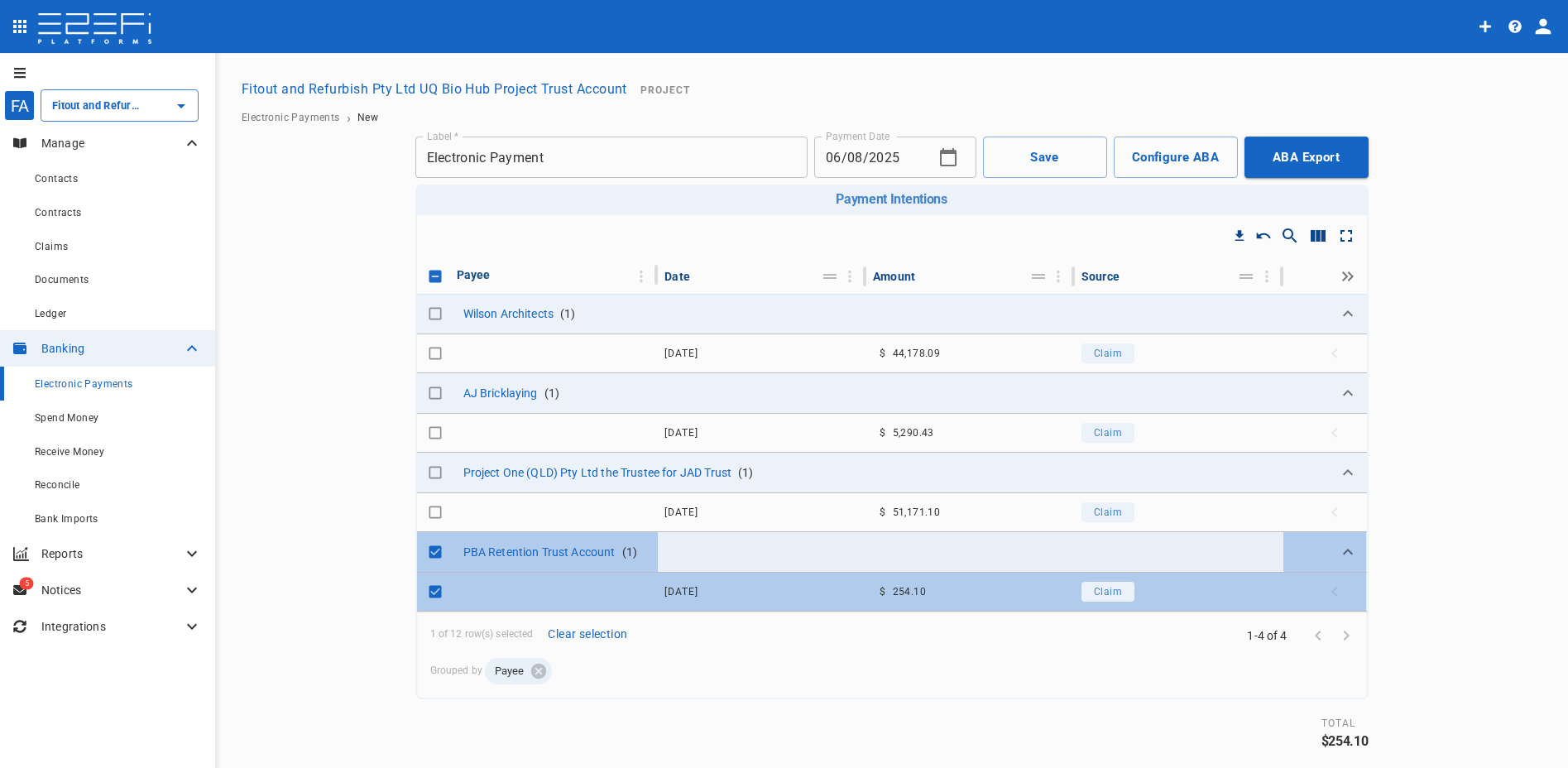 click on "1 of 12 row(s) selected Clear selection Grouped by    Payee" at bounding box center [885, 655] 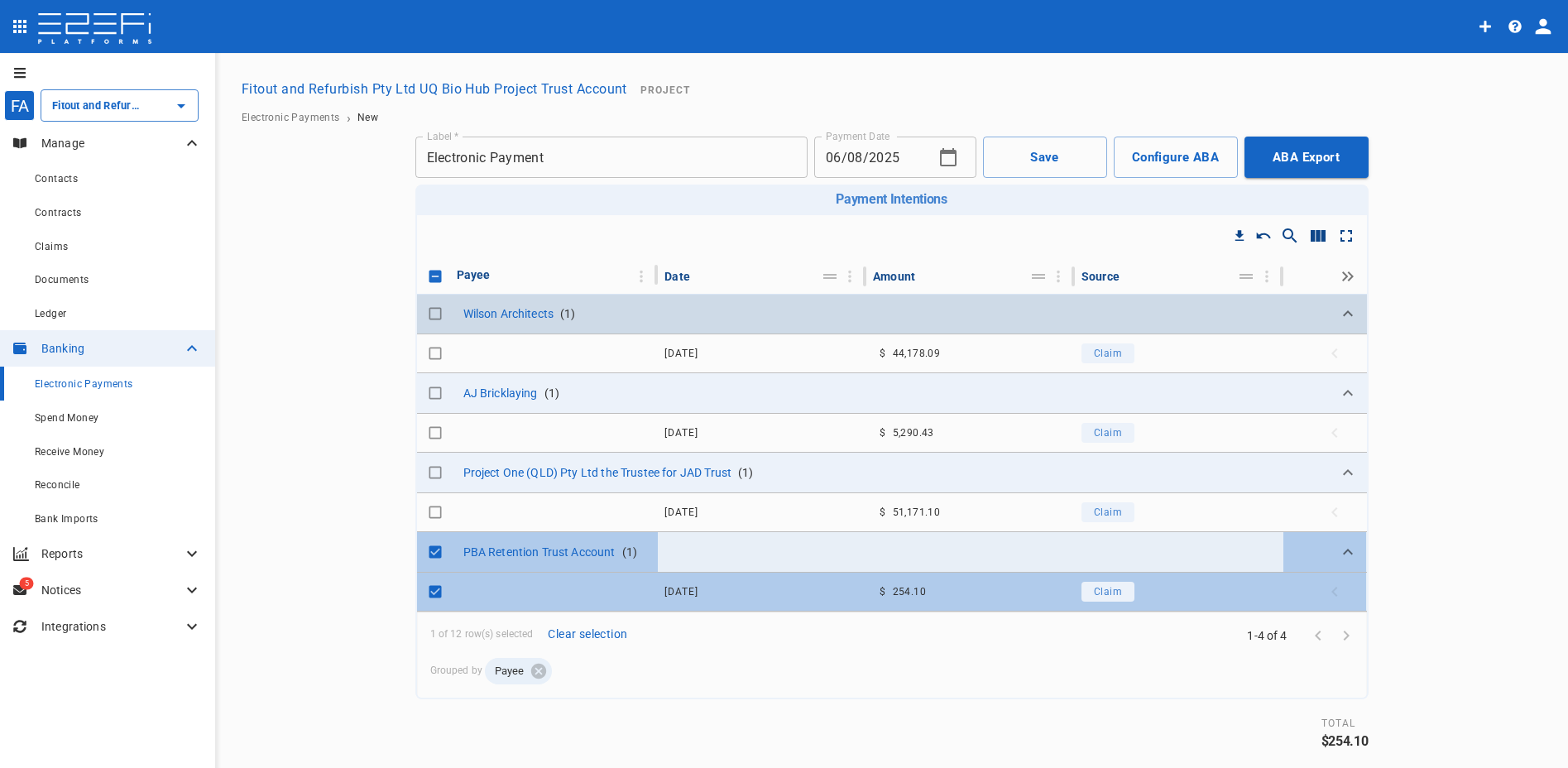 click at bounding box center (435, 314) 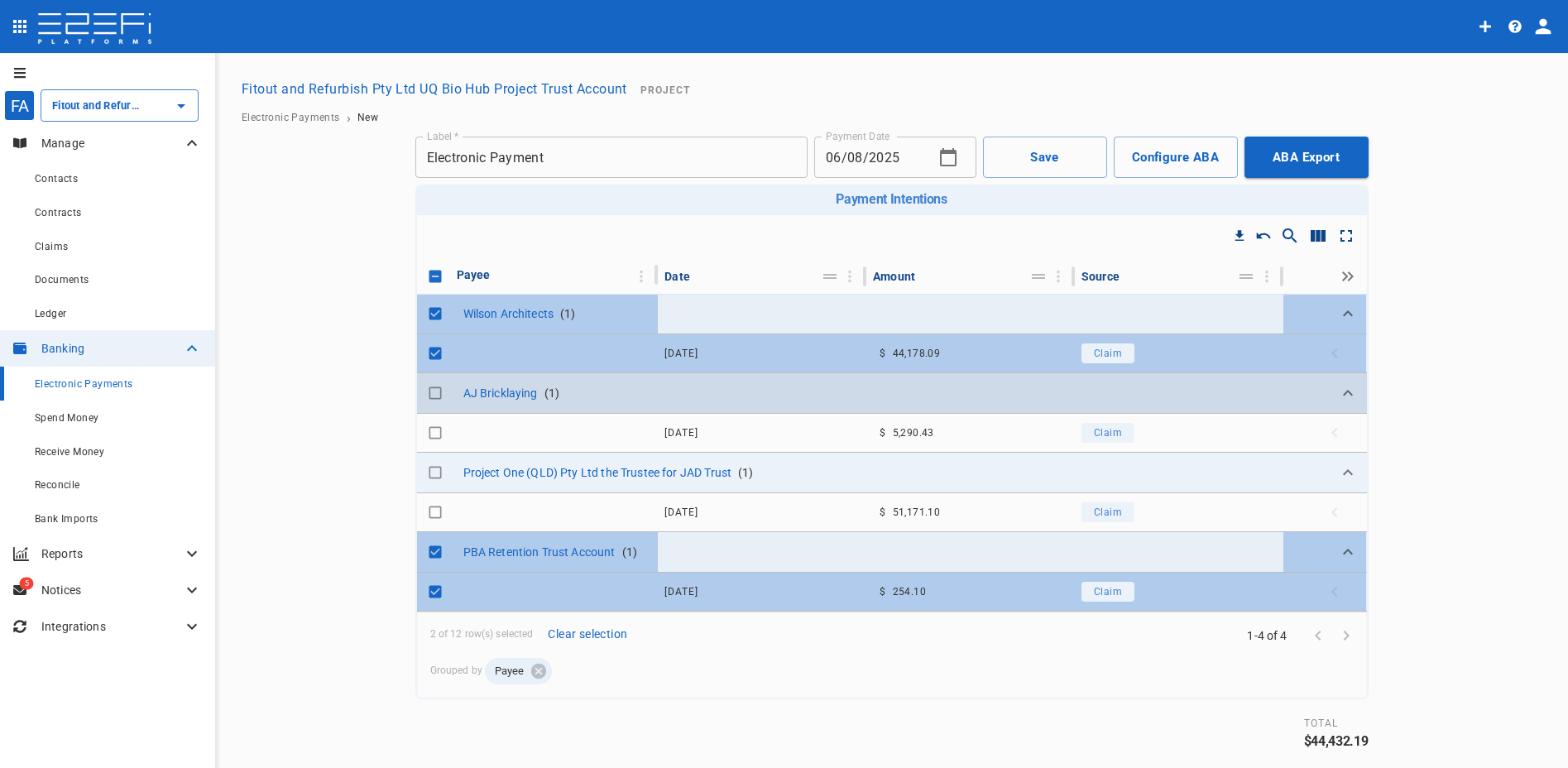 click at bounding box center [435, 393] 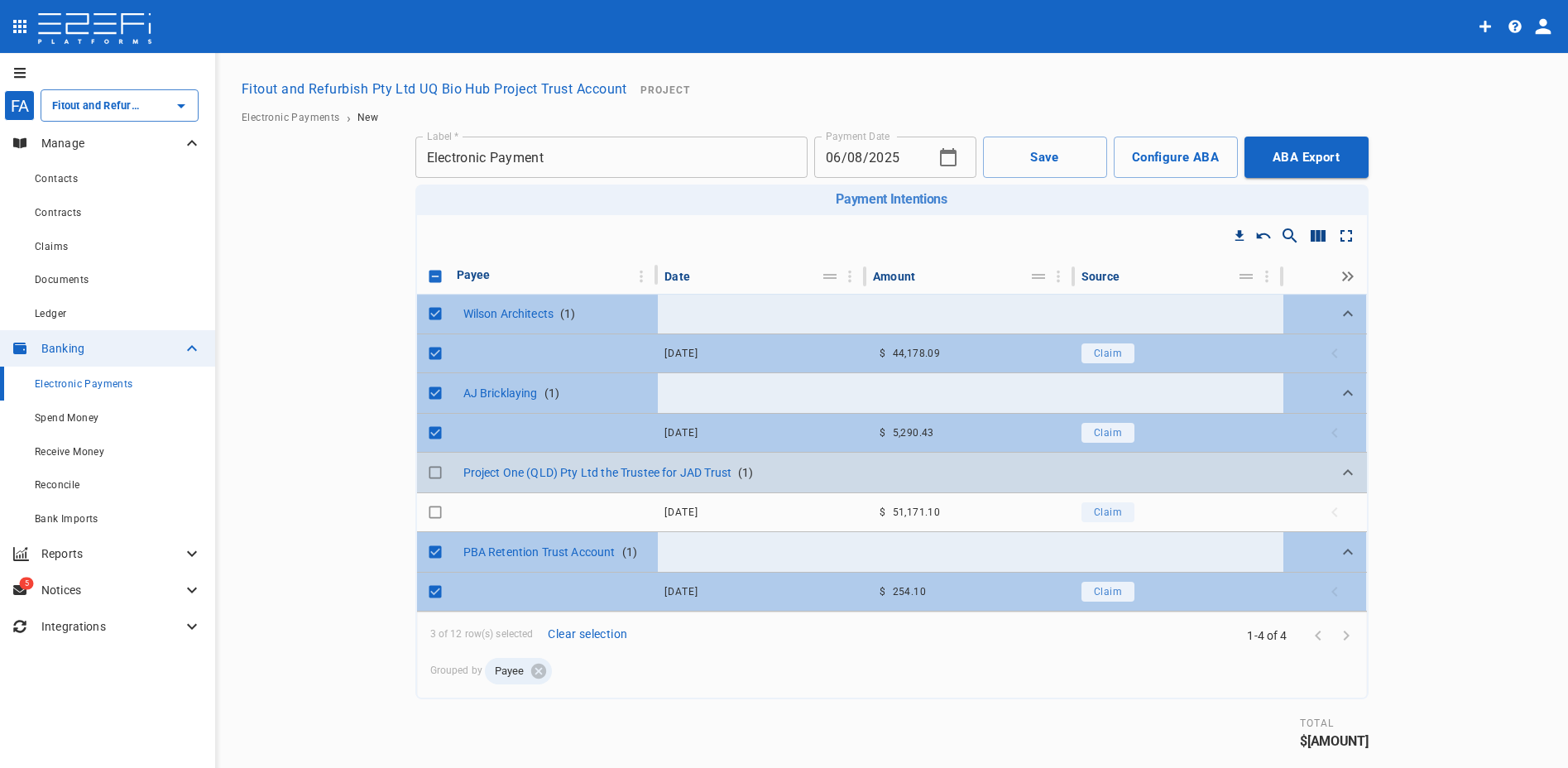 click at bounding box center [435, 473] 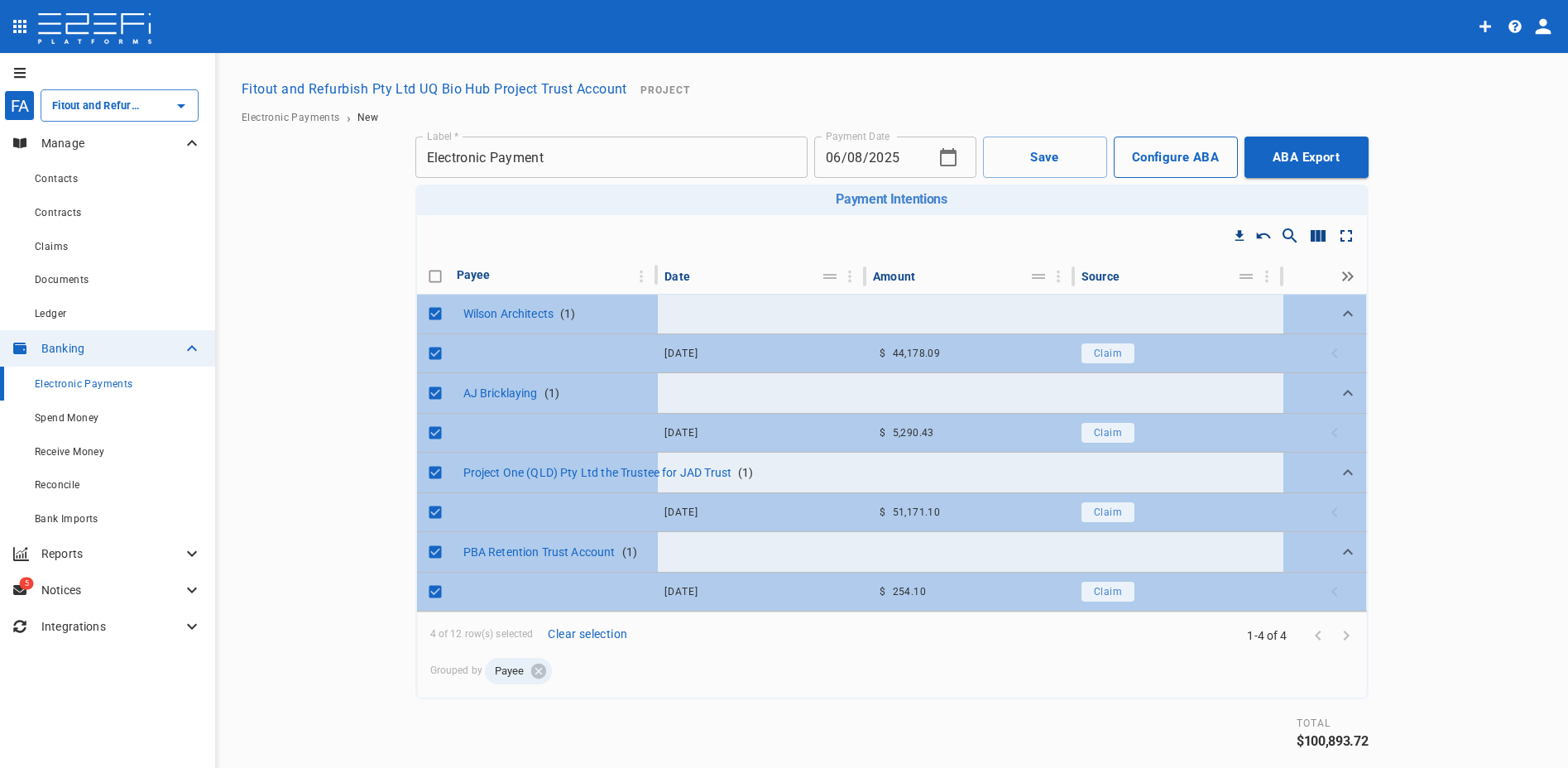 click on "Configure ABA" at bounding box center (1176, 157) 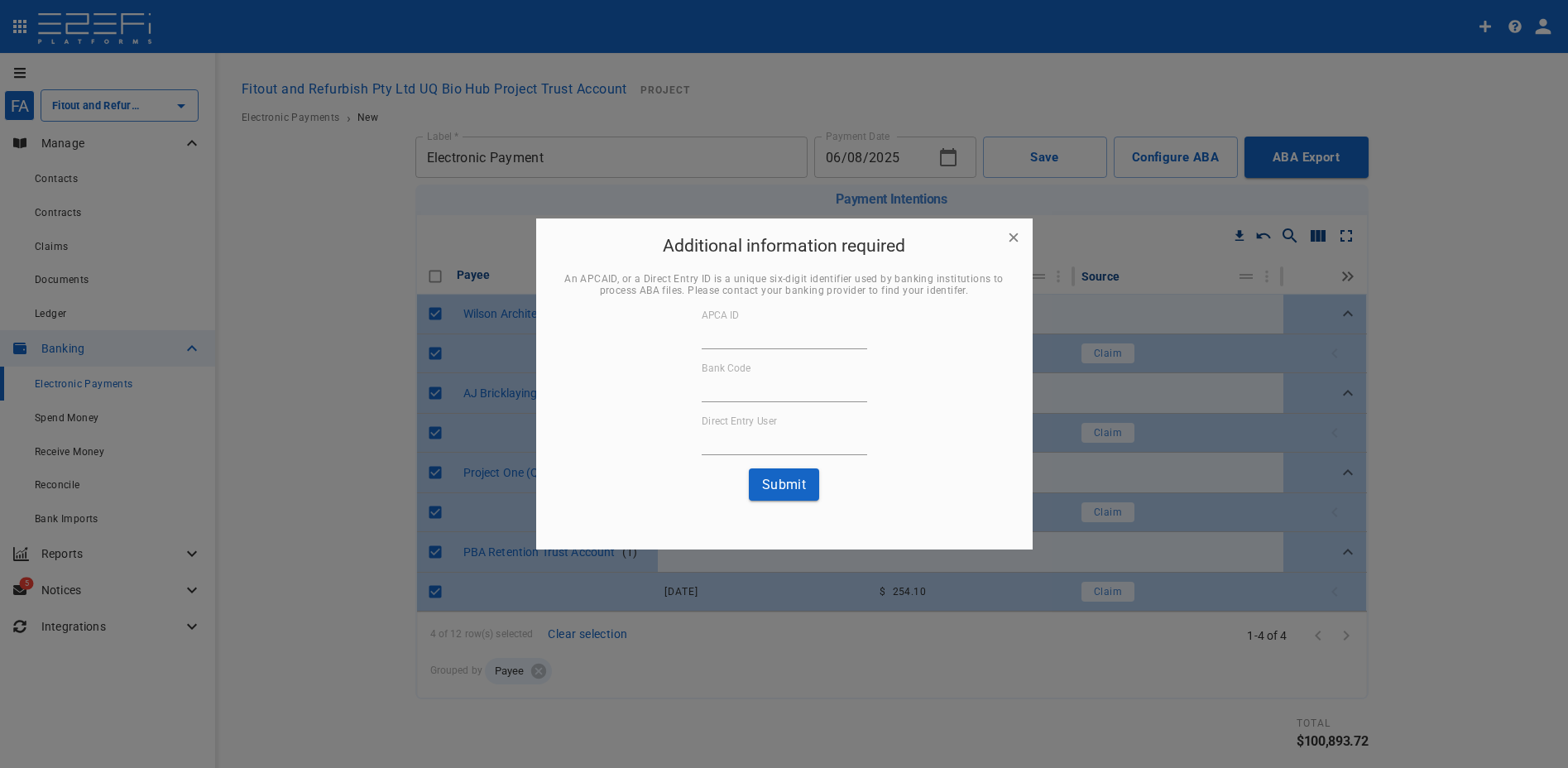 click on "Additional information required An APCAID, or a Direct Entry ID is a unique six-digit identifier used by banking institutions to process ABA files. Please contact your banking provider to find your identifer. APCA ID Bank Code Direct Entry User Submit" at bounding box center (784, 366) 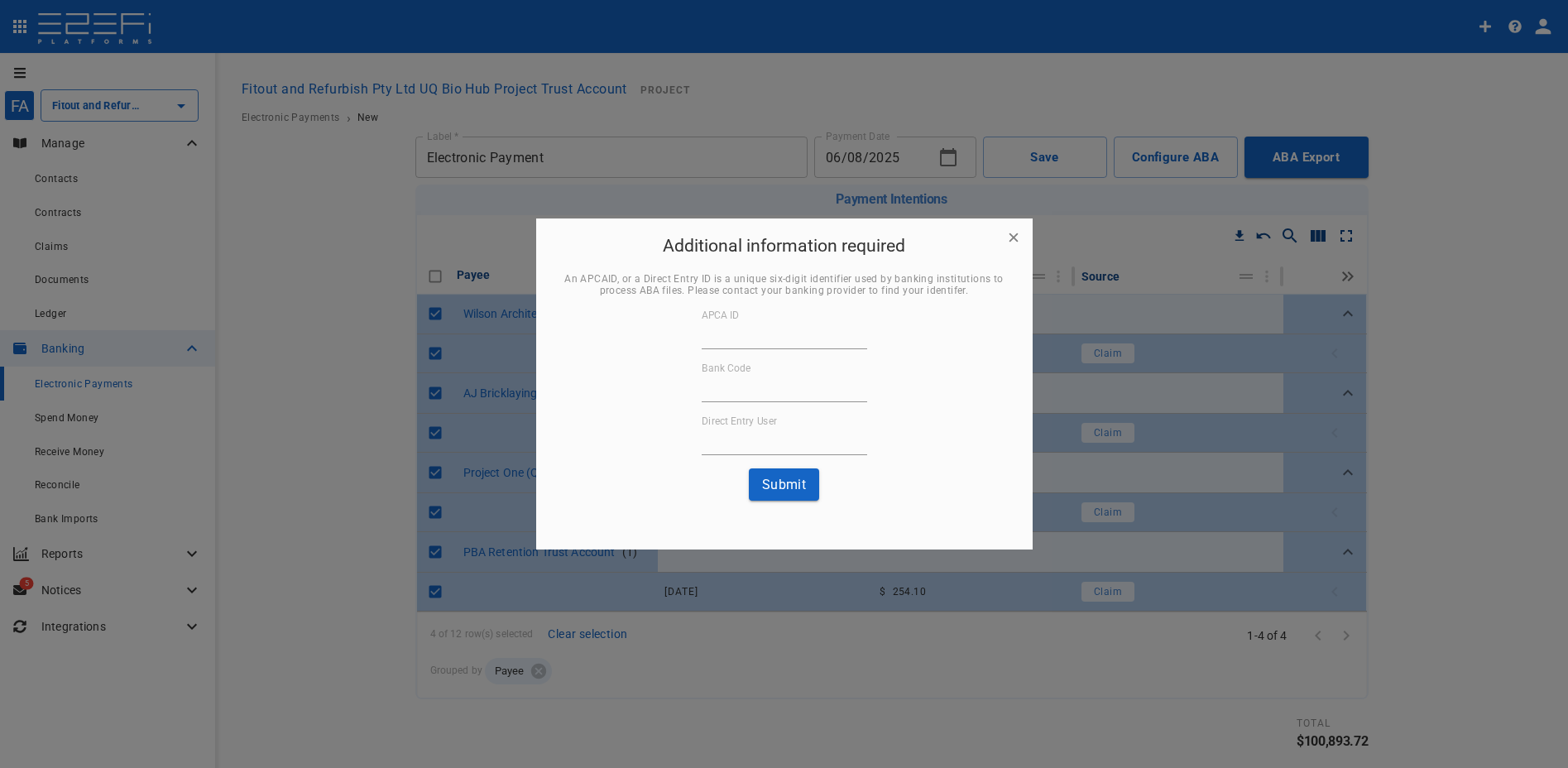 click on "Additional information required An APCAID, or a Direct Entry ID is a unique six-digit identifier used by banking institutions to process ABA files. Please contact your banking provider to find your identifer. APCA ID Bank Code Direct Entry User Submit" at bounding box center [784, 366] 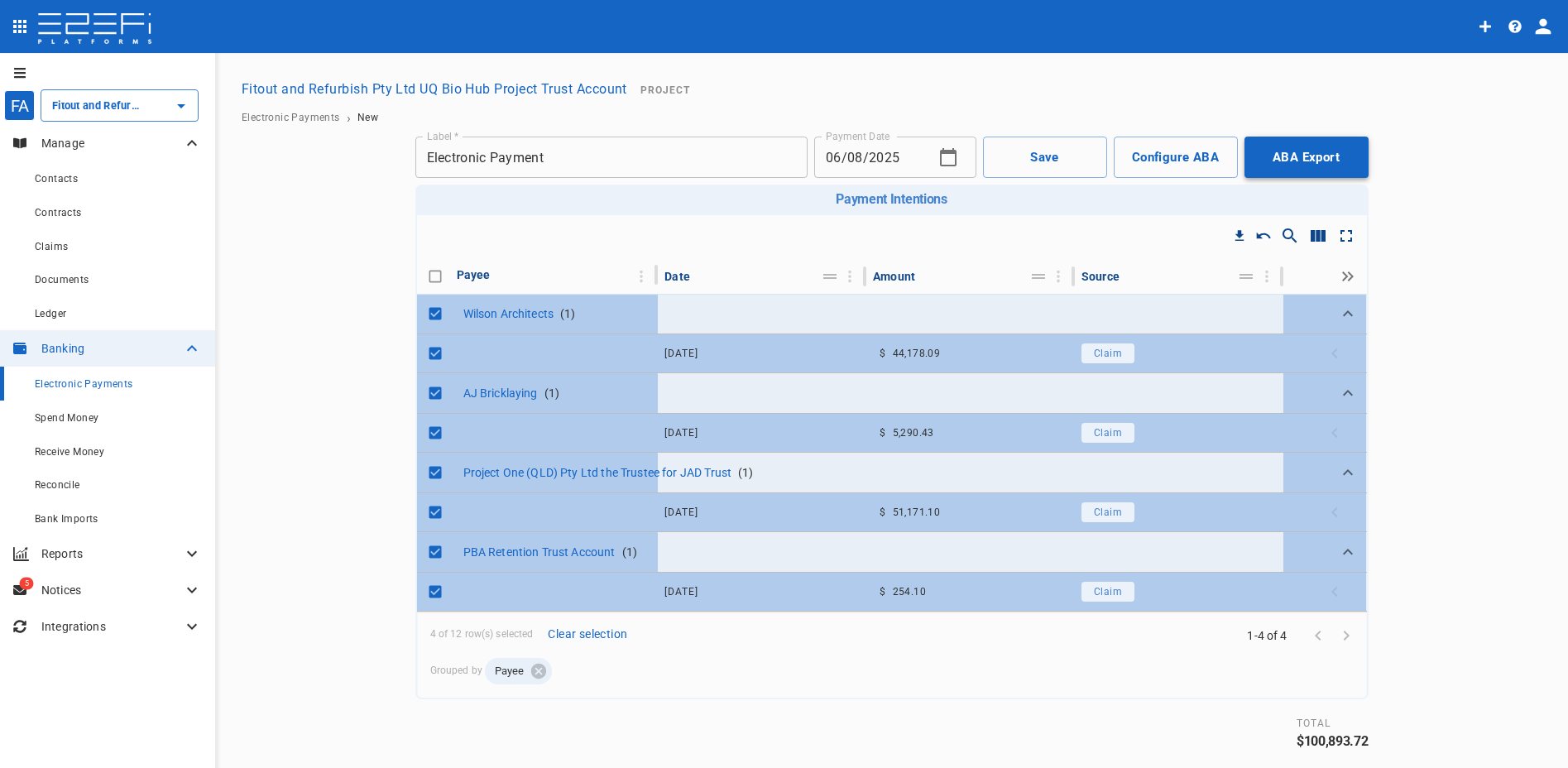click on "ABA Export" at bounding box center [1307, 157] 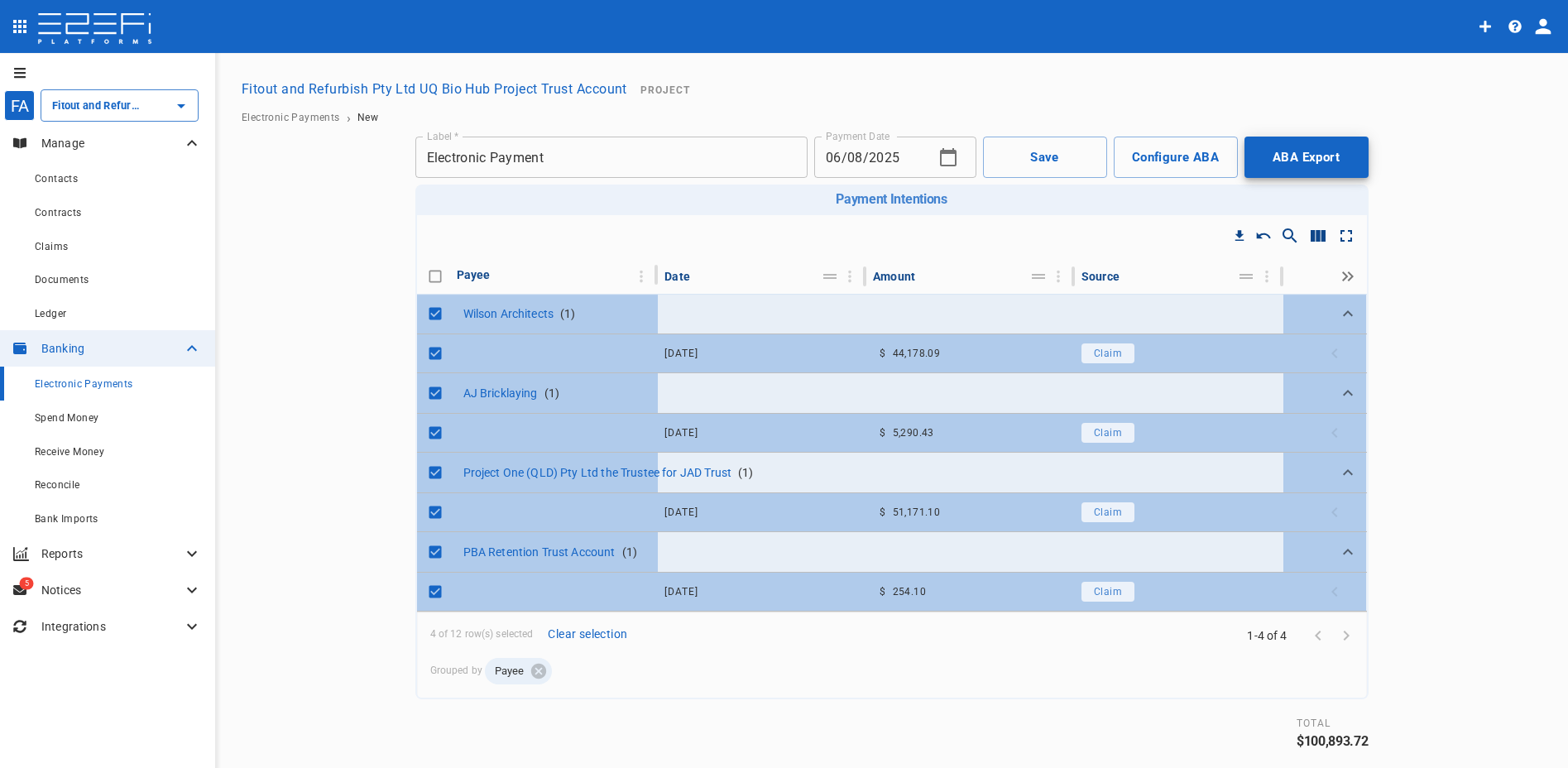 type 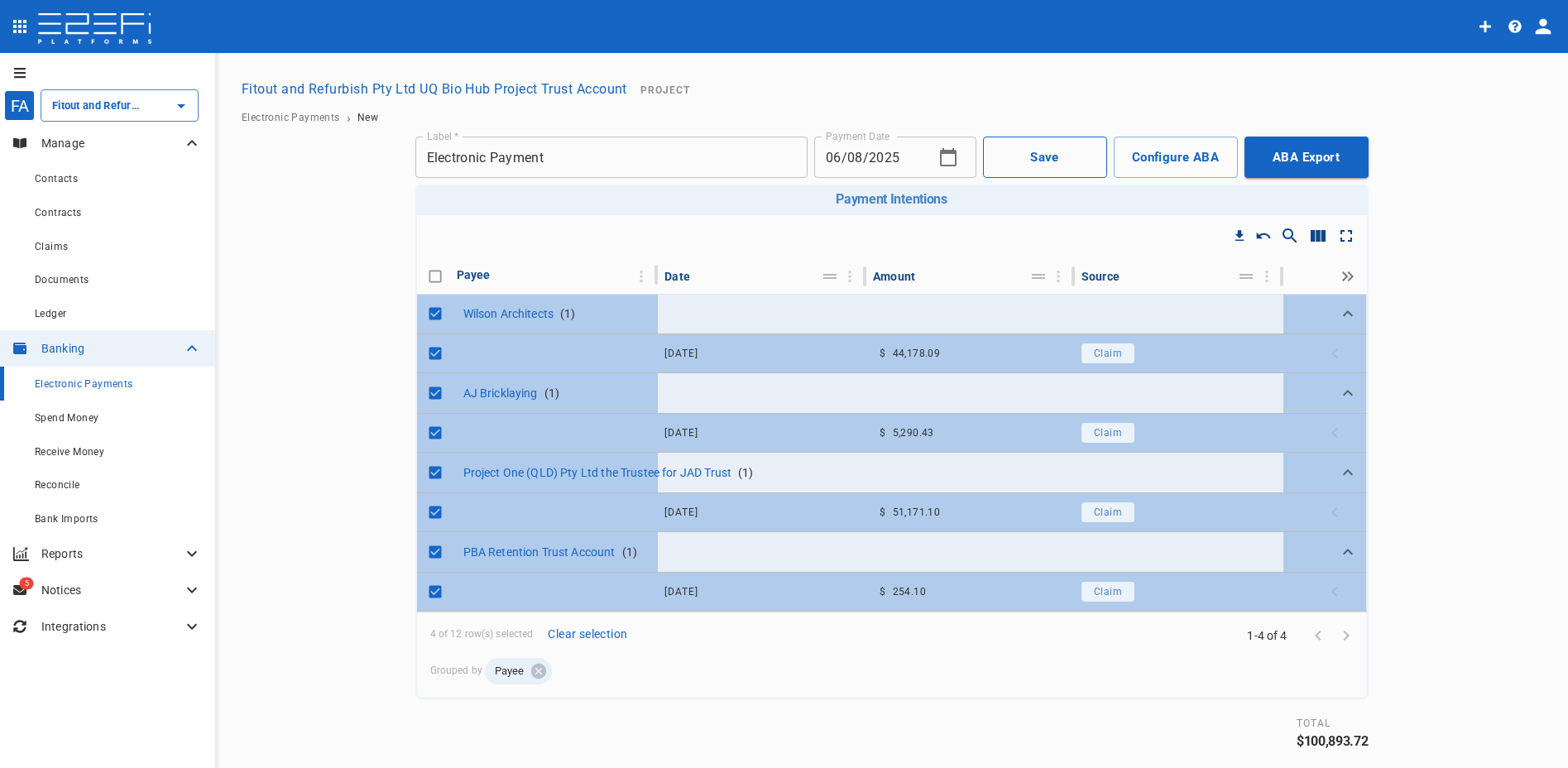 click on "Save" at bounding box center (1045, 157) 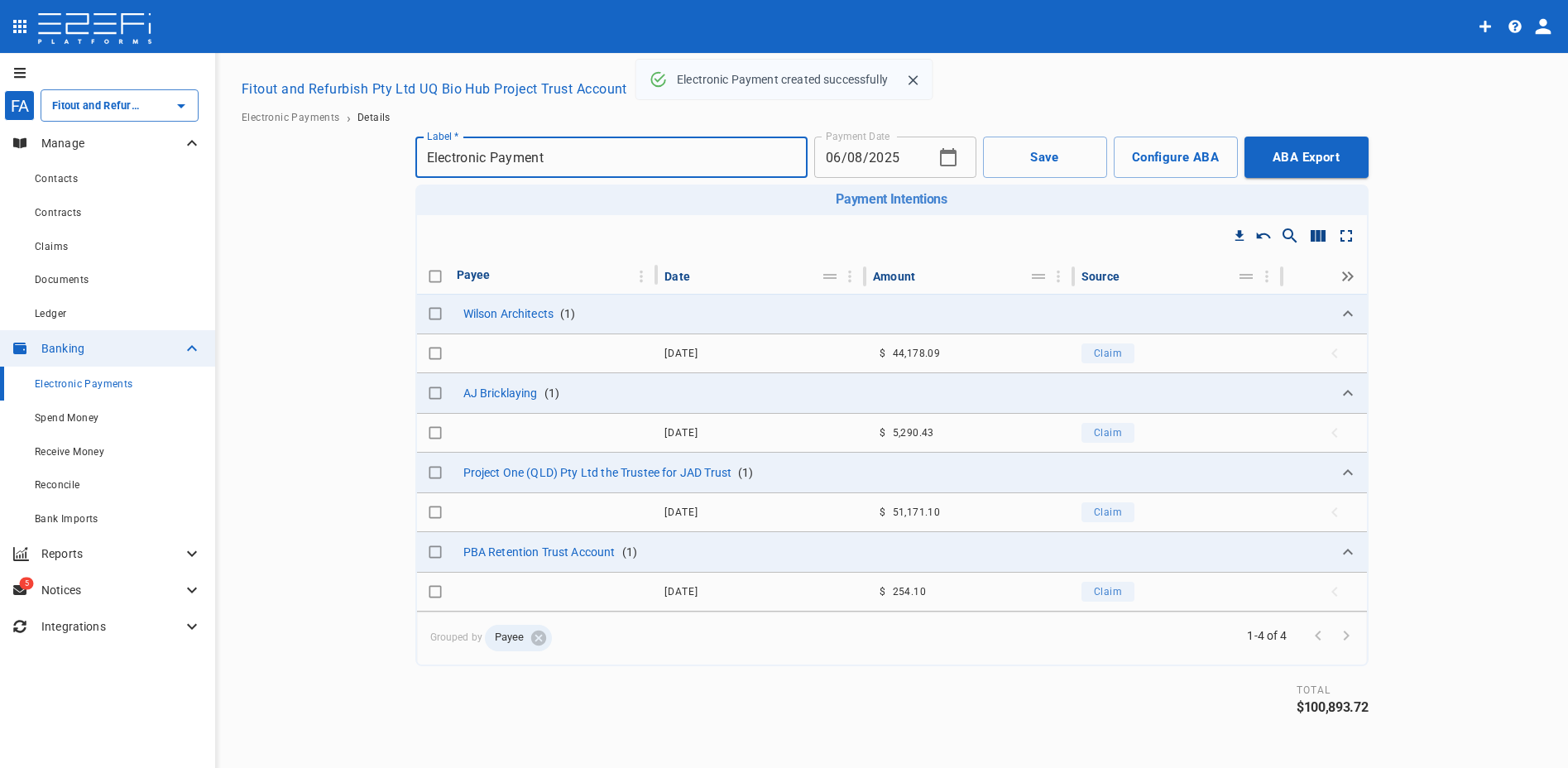 checkbox on "true" 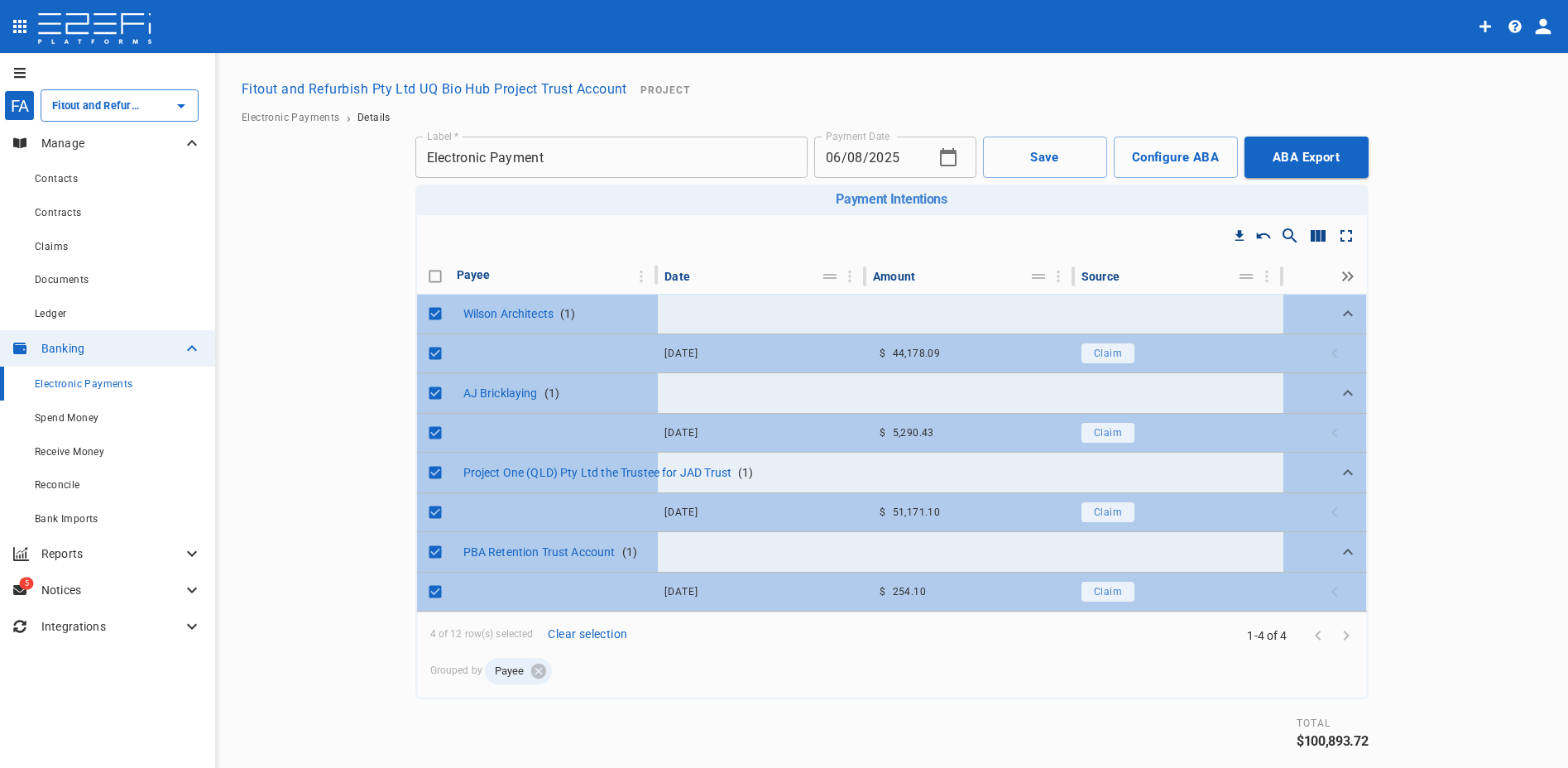 click on "[COMPANY_NAME]  ( 1 ) [DATE] $ [AMOUNT] Claim [COMPANY_NAME]  ( 1 ) [DATE] $ [AMOUNT] Claim [COMPANY_NAME] the Trustee for [NAME] Trust  ( 1 ) [DATE] $ [AMOUNT] Claim PBA Retention Trust Account  ( 1 ) [DATE] $ [AMOUNT] Claim" at bounding box center [891, 410] 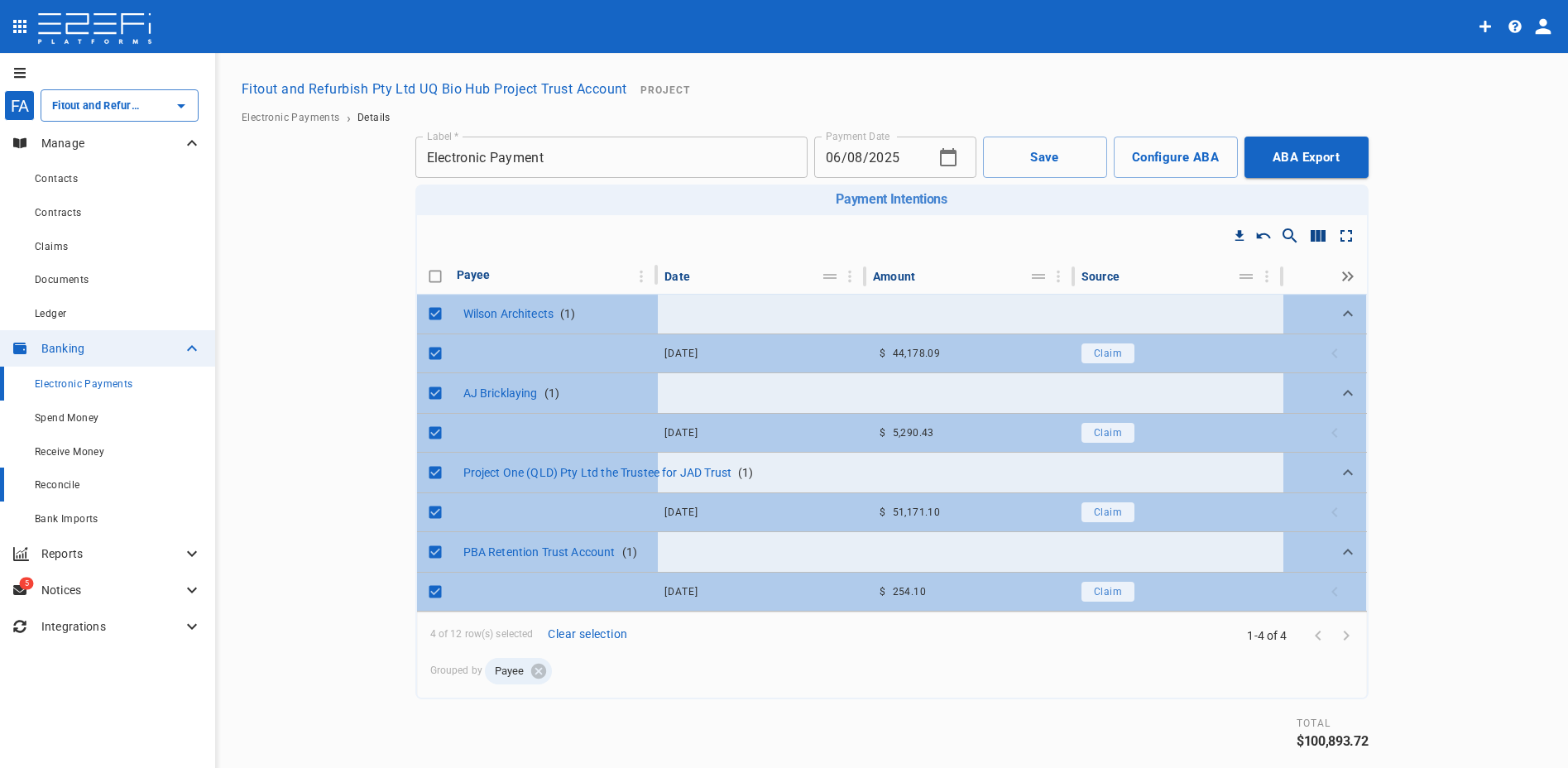 click on "Reconcile" at bounding box center (57, 485) 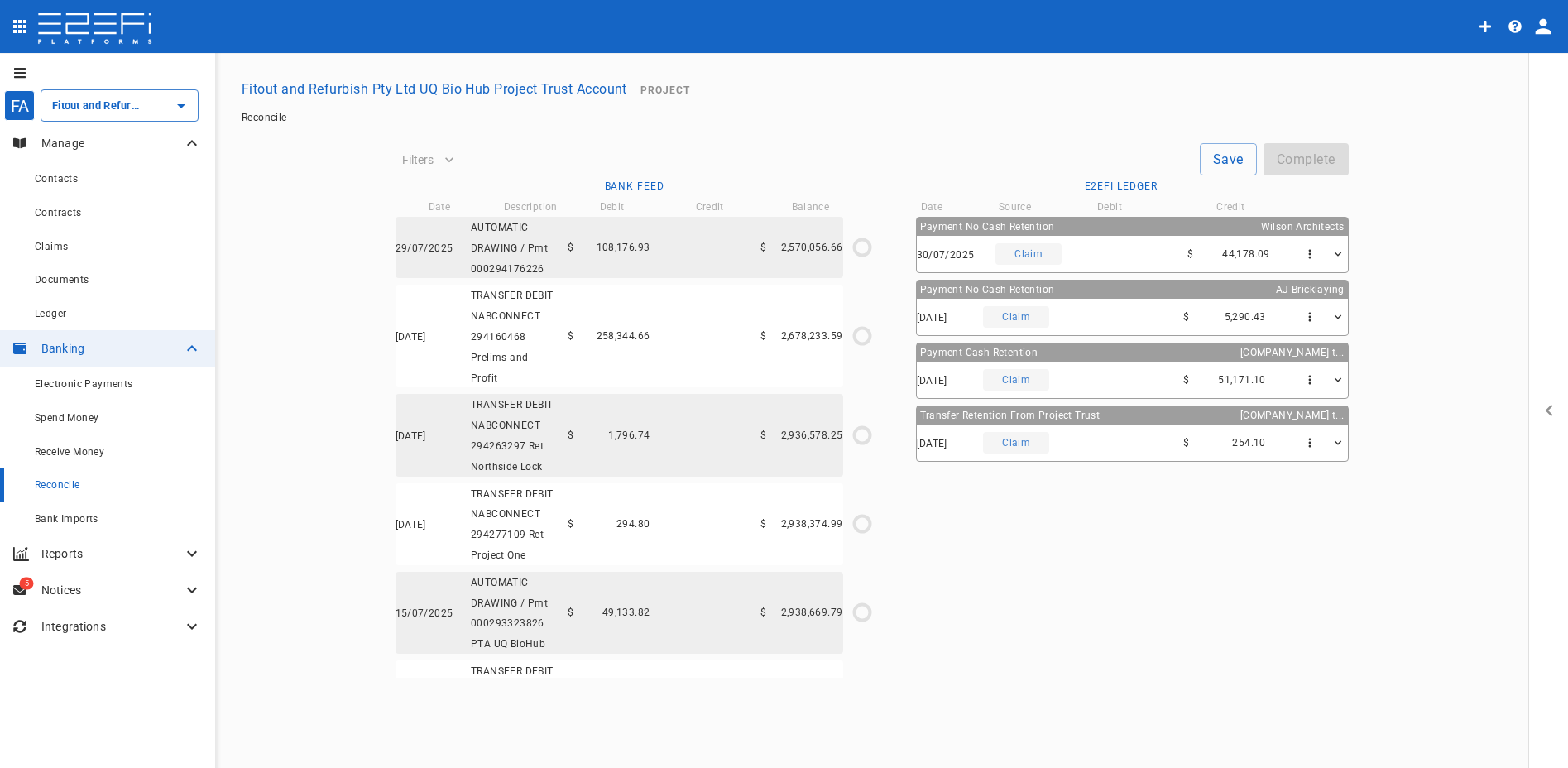 type on "[DATE]" 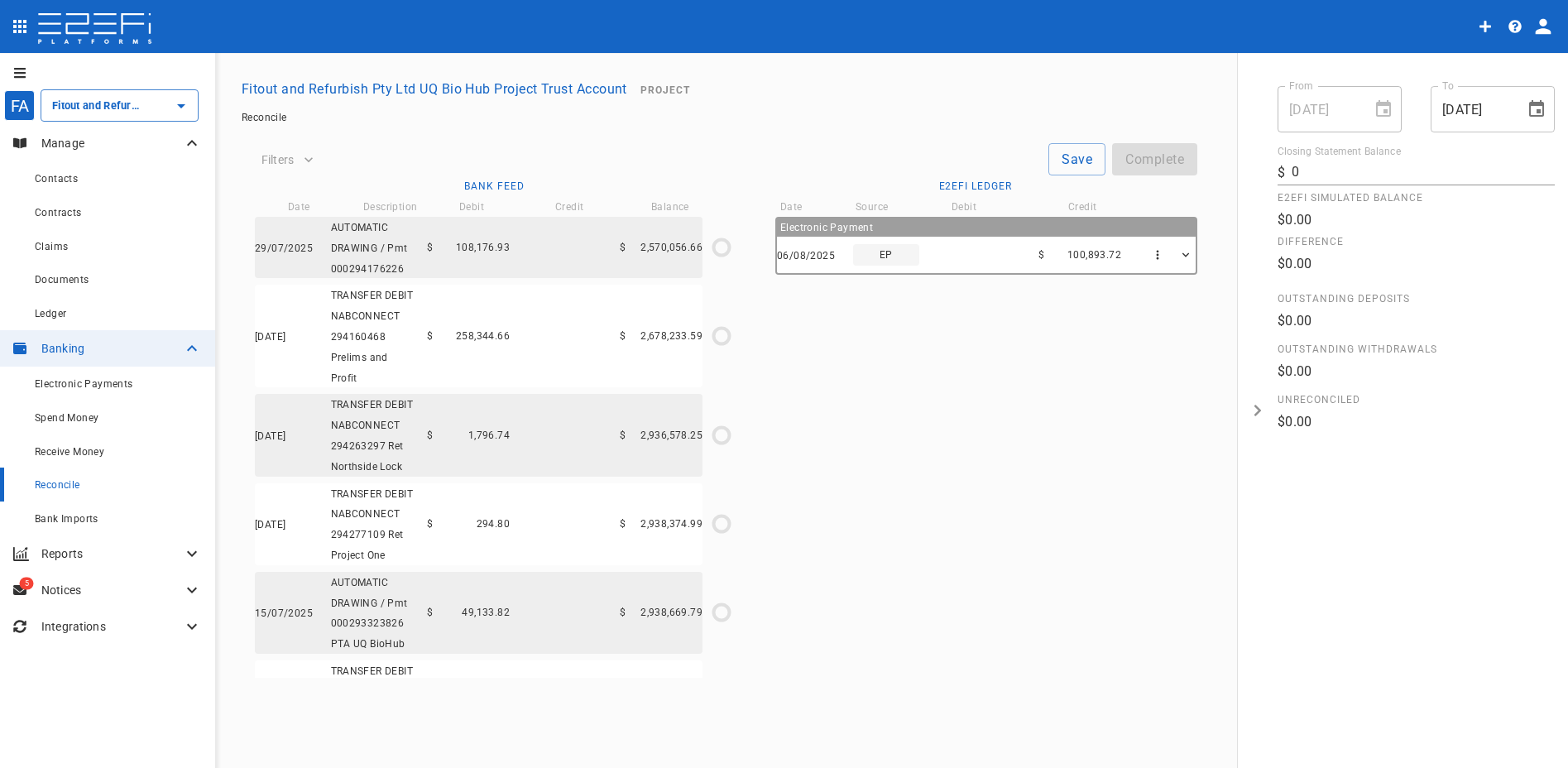 click 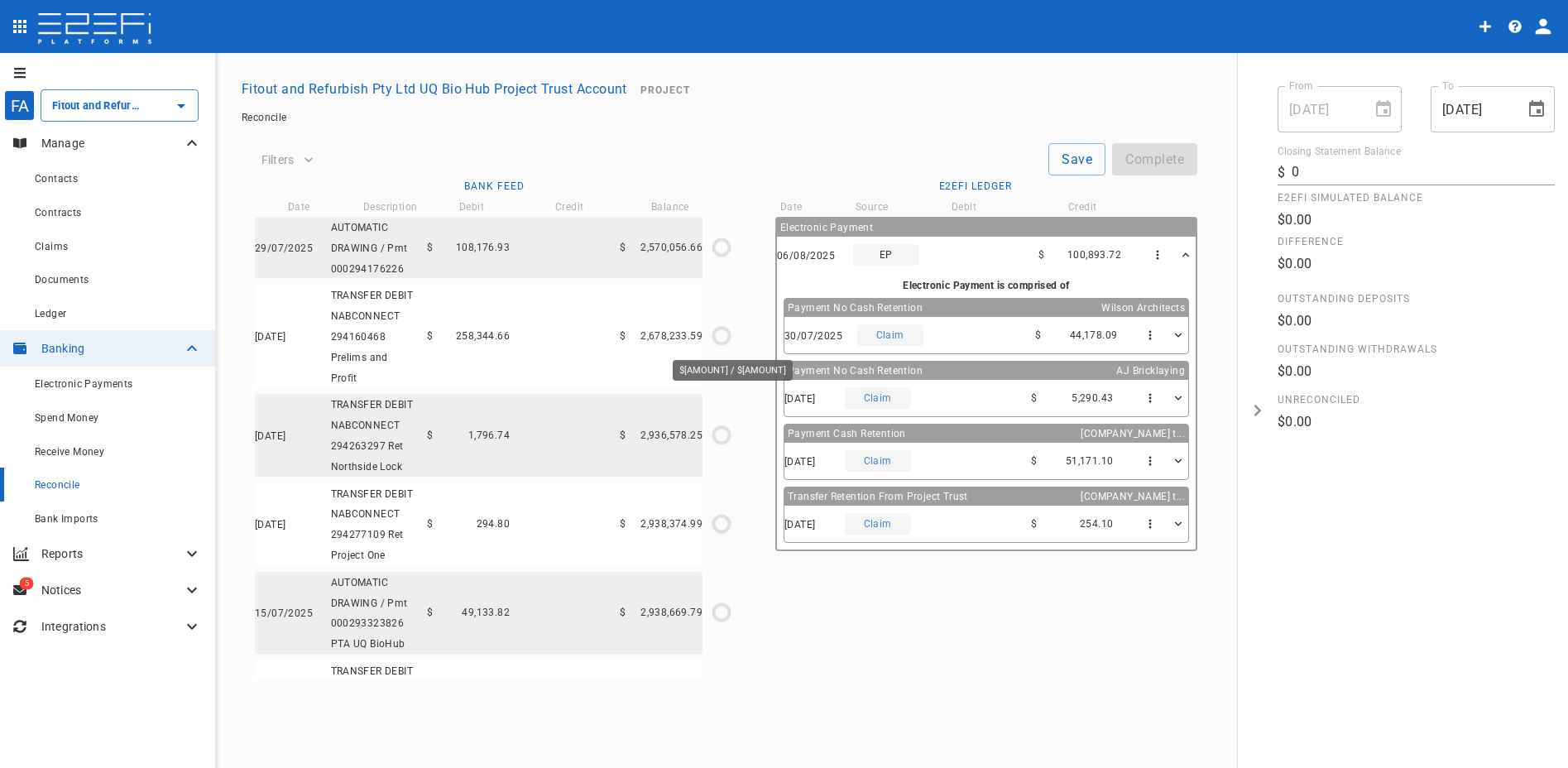 click 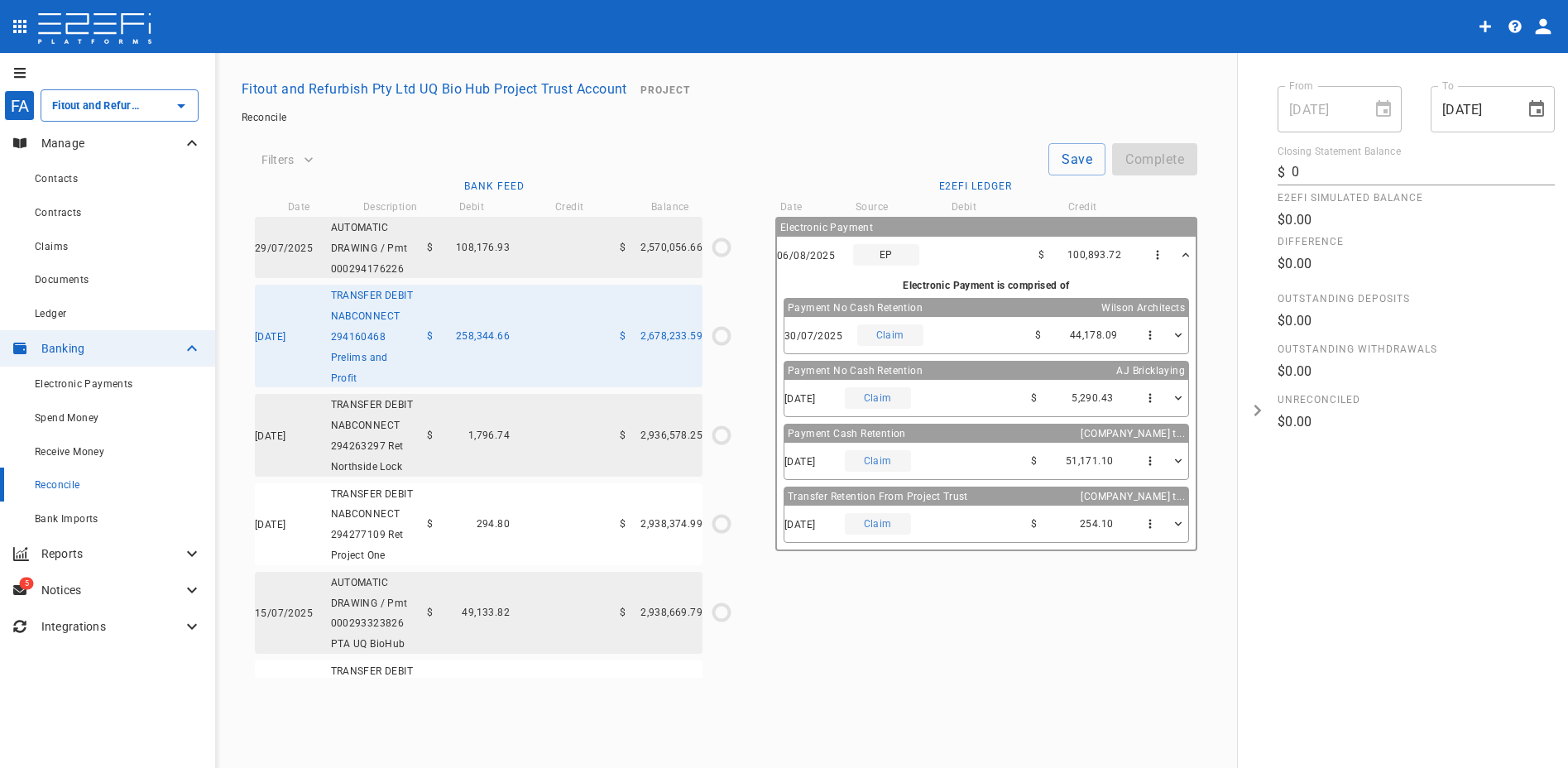 click on "Payment to [COMPANY_NAME] for claim [INV_NUMBER] Payee [COMPANY_NAME] Liability affected [COMPANY_NAME] Payment No Cash Retention   [COMPANY_NAME] [DATE] Claim $ [AMOUNT] Payment to [COMPANY_NAME] for claim [INV_NUMBER] Payee [COMPANY_NAME] Liability affected [COMPANY_NAME] Payment Cash Retention   [COMPANY_NAME] t... [DATE] Claim $ [AMOUNT] Payment to [COMPANY_NAME] the Trustee for [NAME] Trust for claim [INV_NUMBER] Payee [COMPANY_NAME] the Trustee for [NAME] Trust Liability affected [COMPANY_NAME] the Trustee for [NAME] Trust Transfer Retention From Project Trust   [COMPANY_NAME] t... [DATE] Claim $ [AMOUNT] Retention transfer for [COMPANY_NAME] the Trustee for [NAME] Trust for claim [INV_NUMBER] Payee Liability affected [COMPANY_NAME] the Trustee for [NAME] Trust" at bounding box center [976, 384] 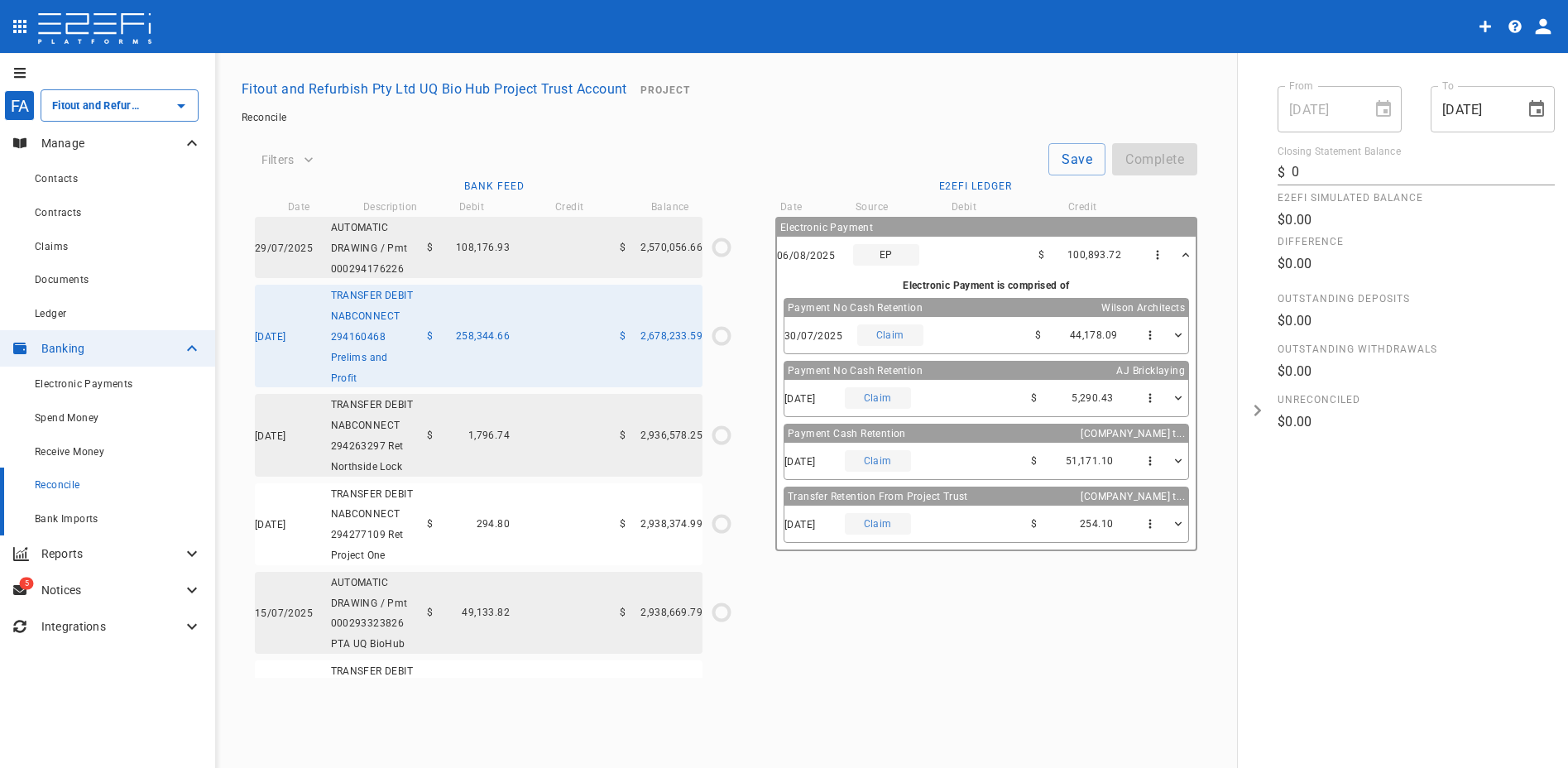 click on "Bank Imports" at bounding box center (118, 518) 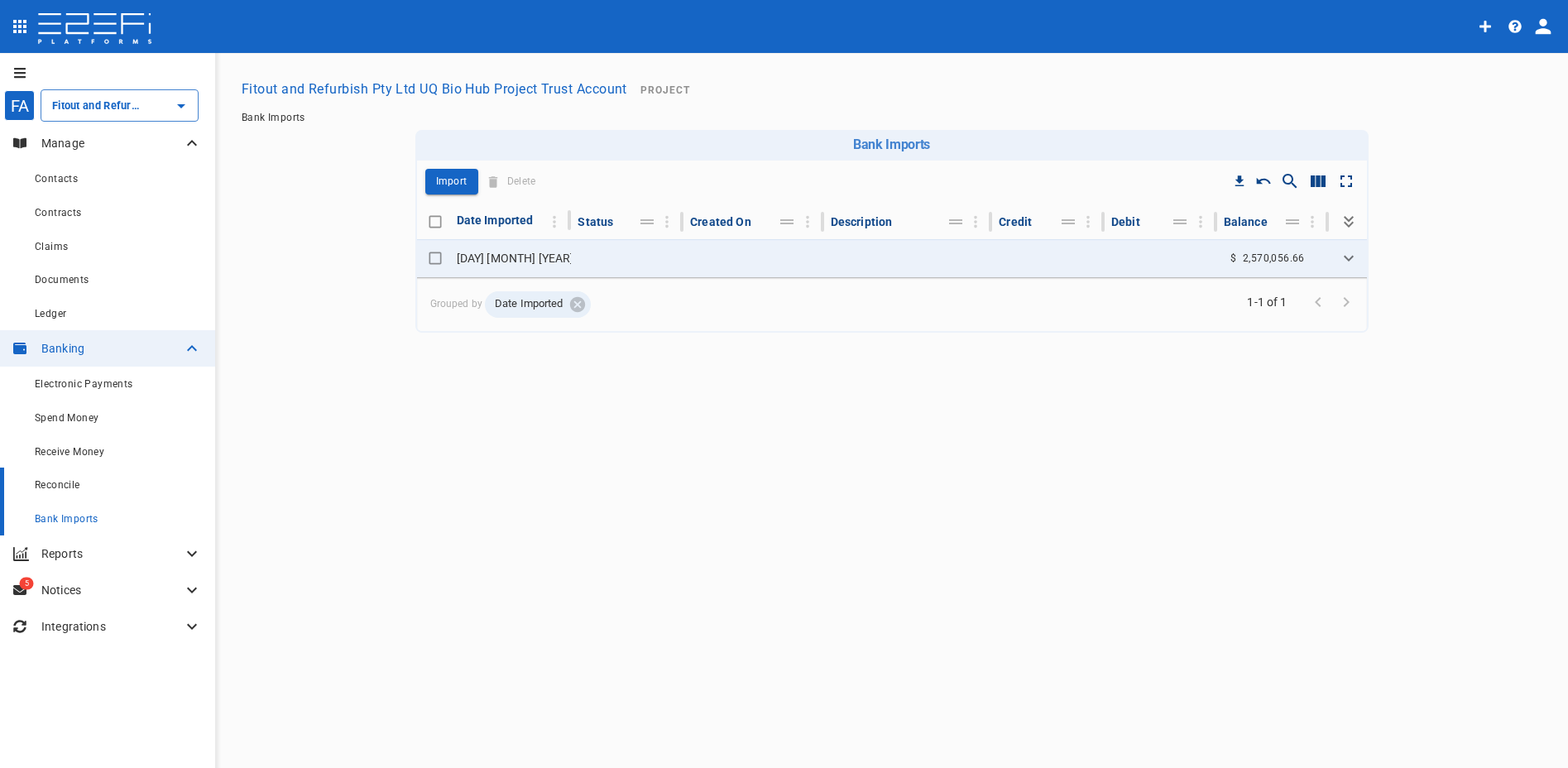 click on "Reconcile" at bounding box center [118, 484] 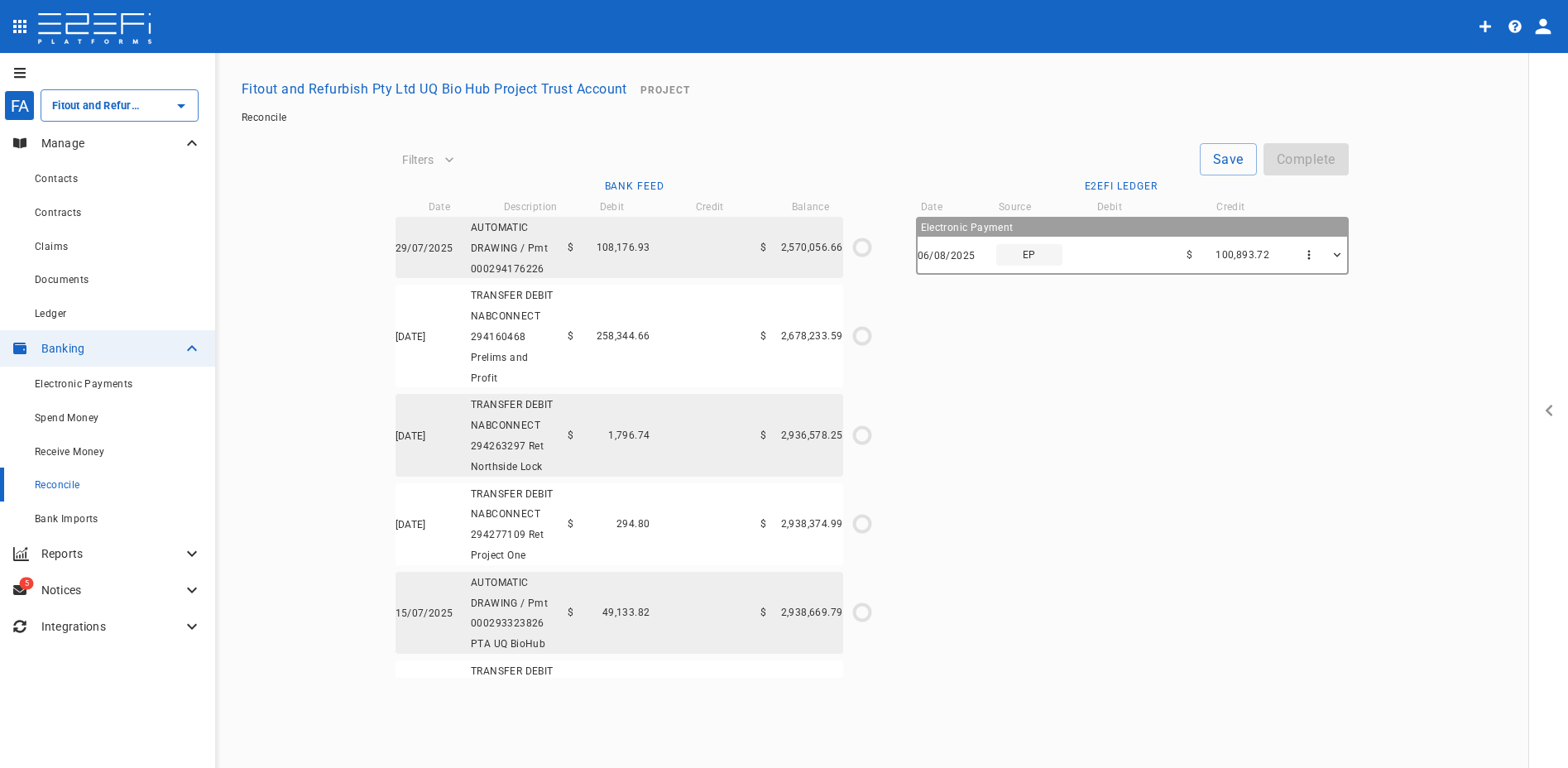 type on "[DATE]" 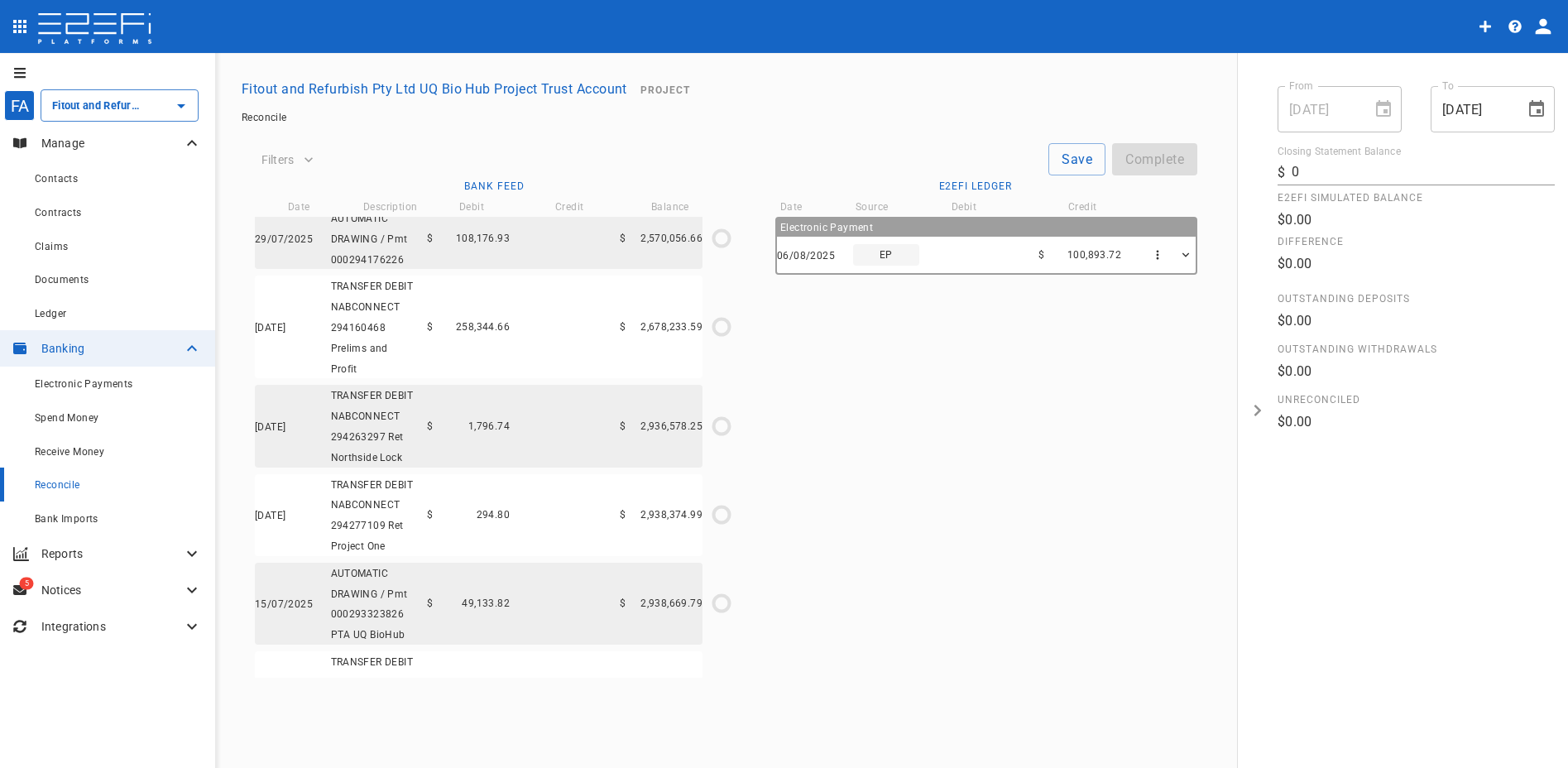 scroll, scrollTop: 0, scrollLeft: 0, axis: both 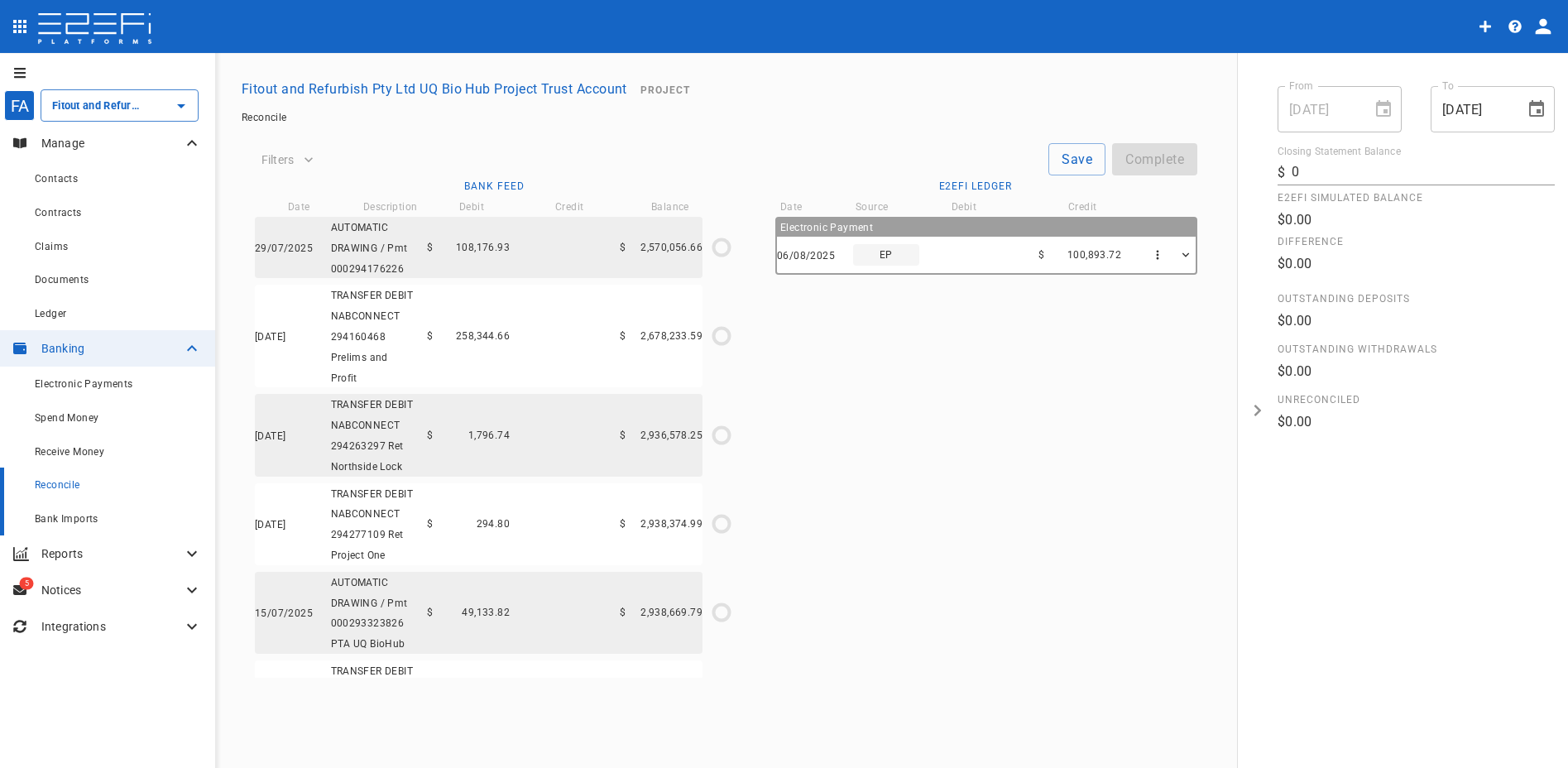 click on "Bank Imports" at bounding box center [118, 518] 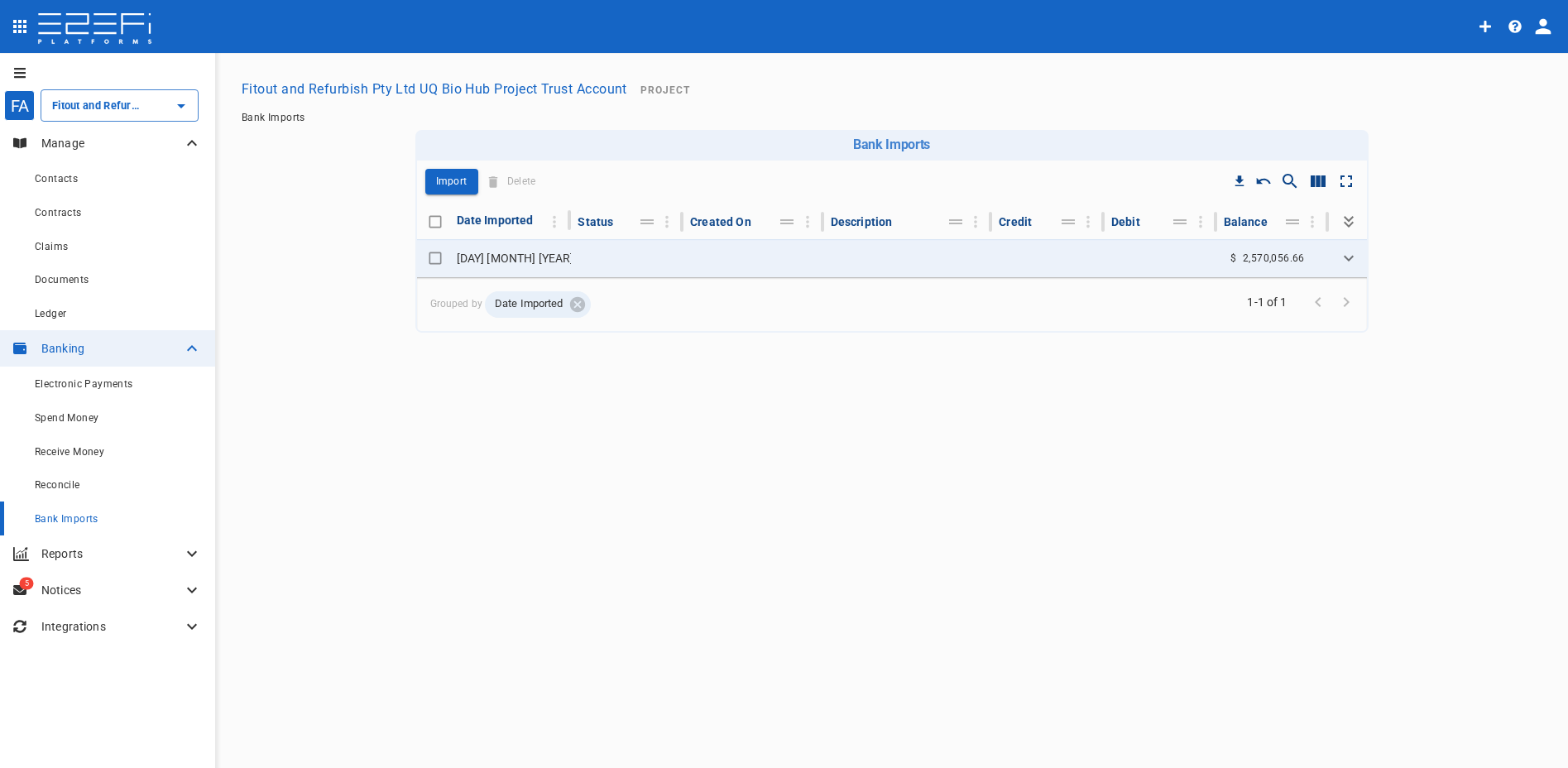 click 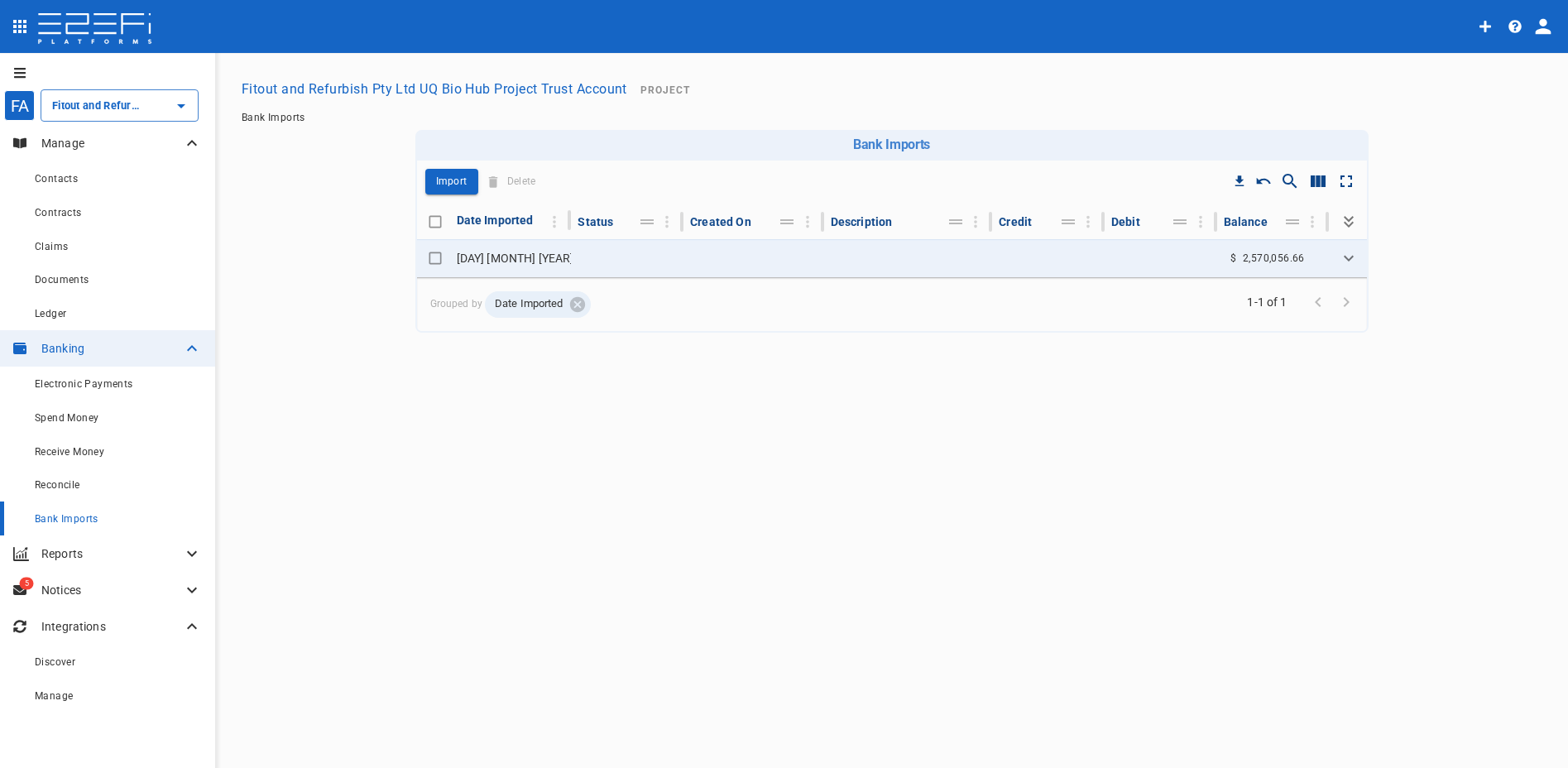 drag, startPoint x: 201, startPoint y: 553, endPoint x: 204, endPoint y: 581, distance: 28.160256 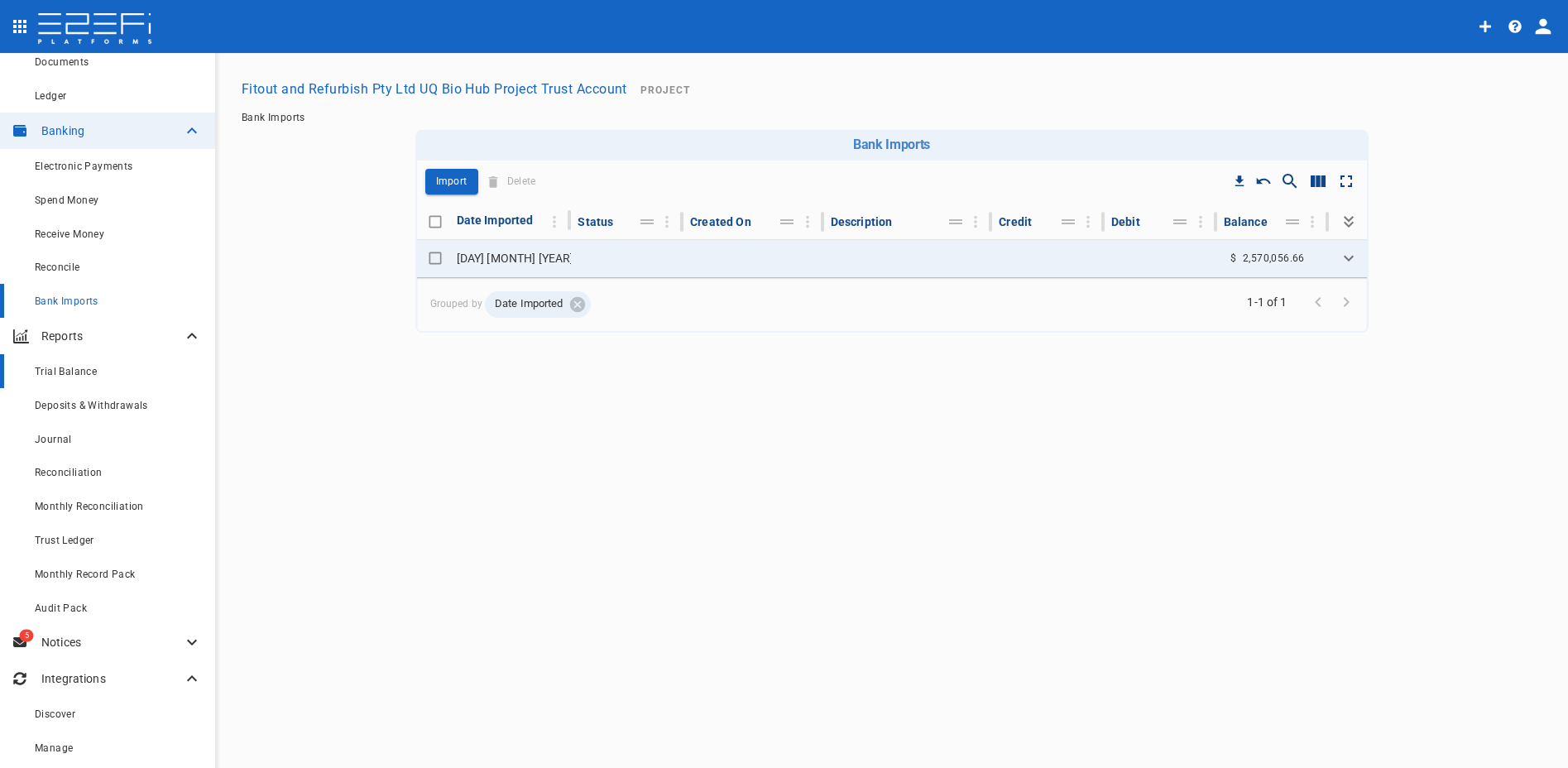 scroll, scrollTop: 221, scrollLeft: 0, axis: vertical 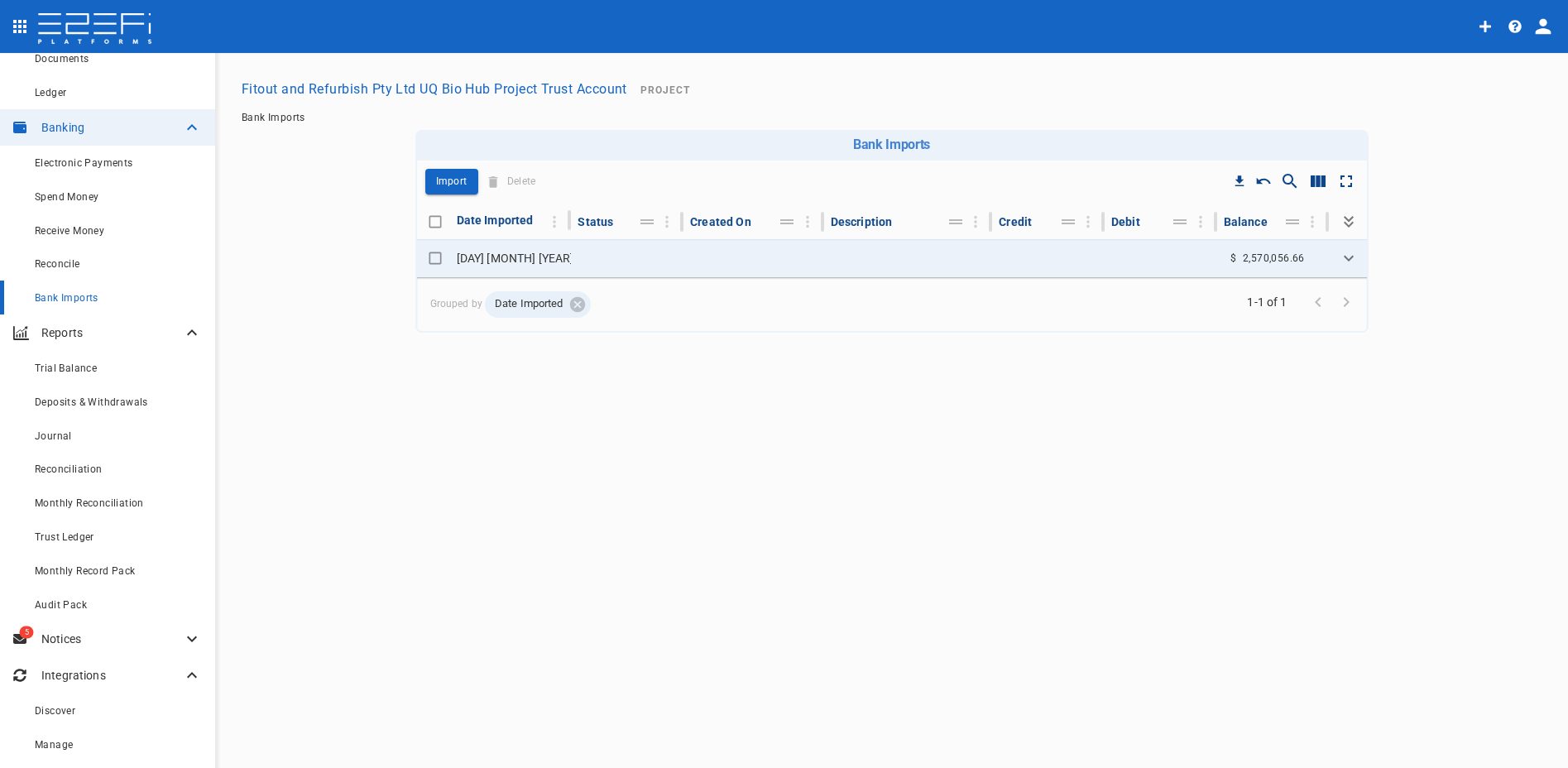 click 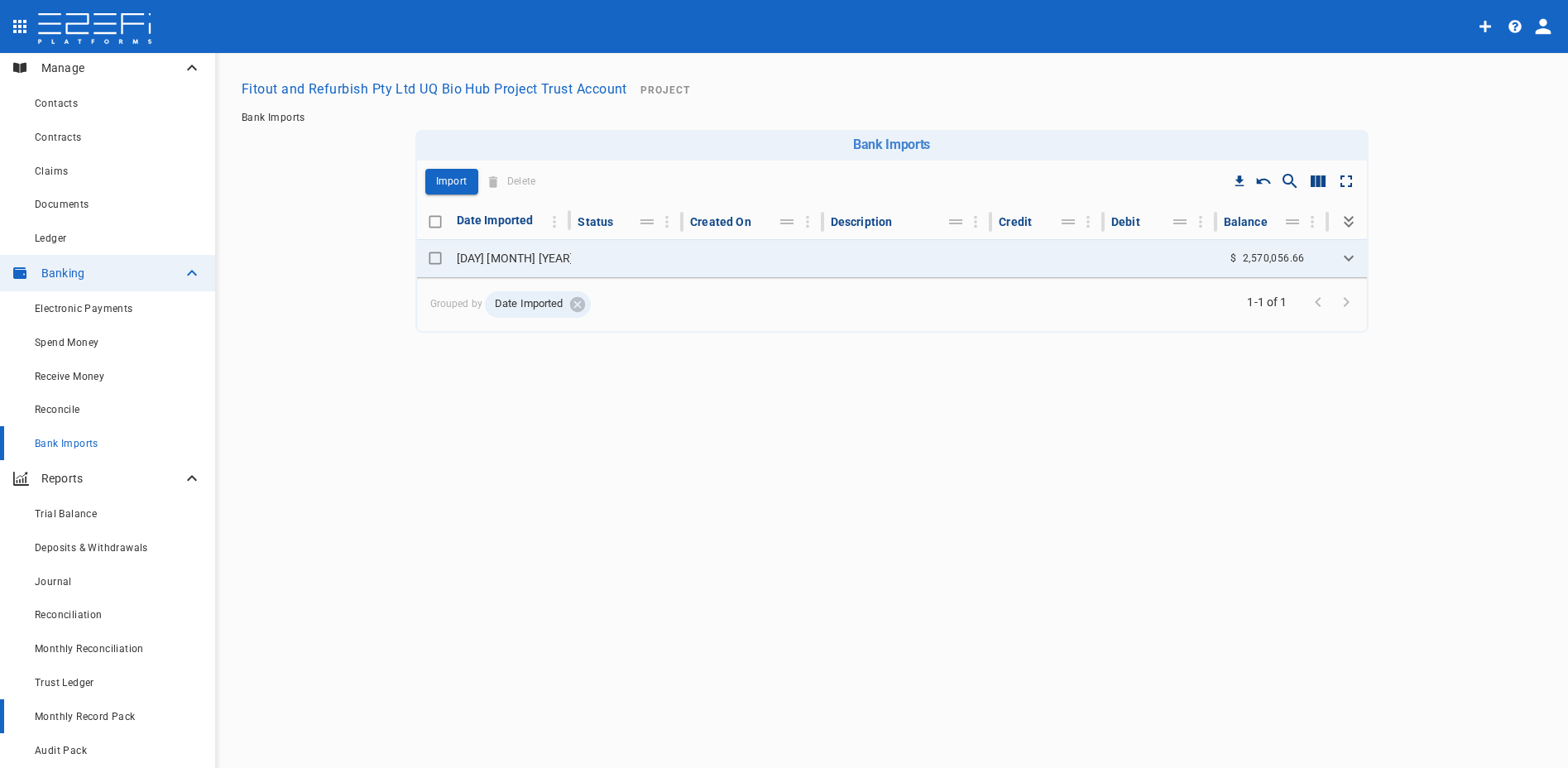 scroll, scrollTop: 0, scrollLeft: 0, axis: both 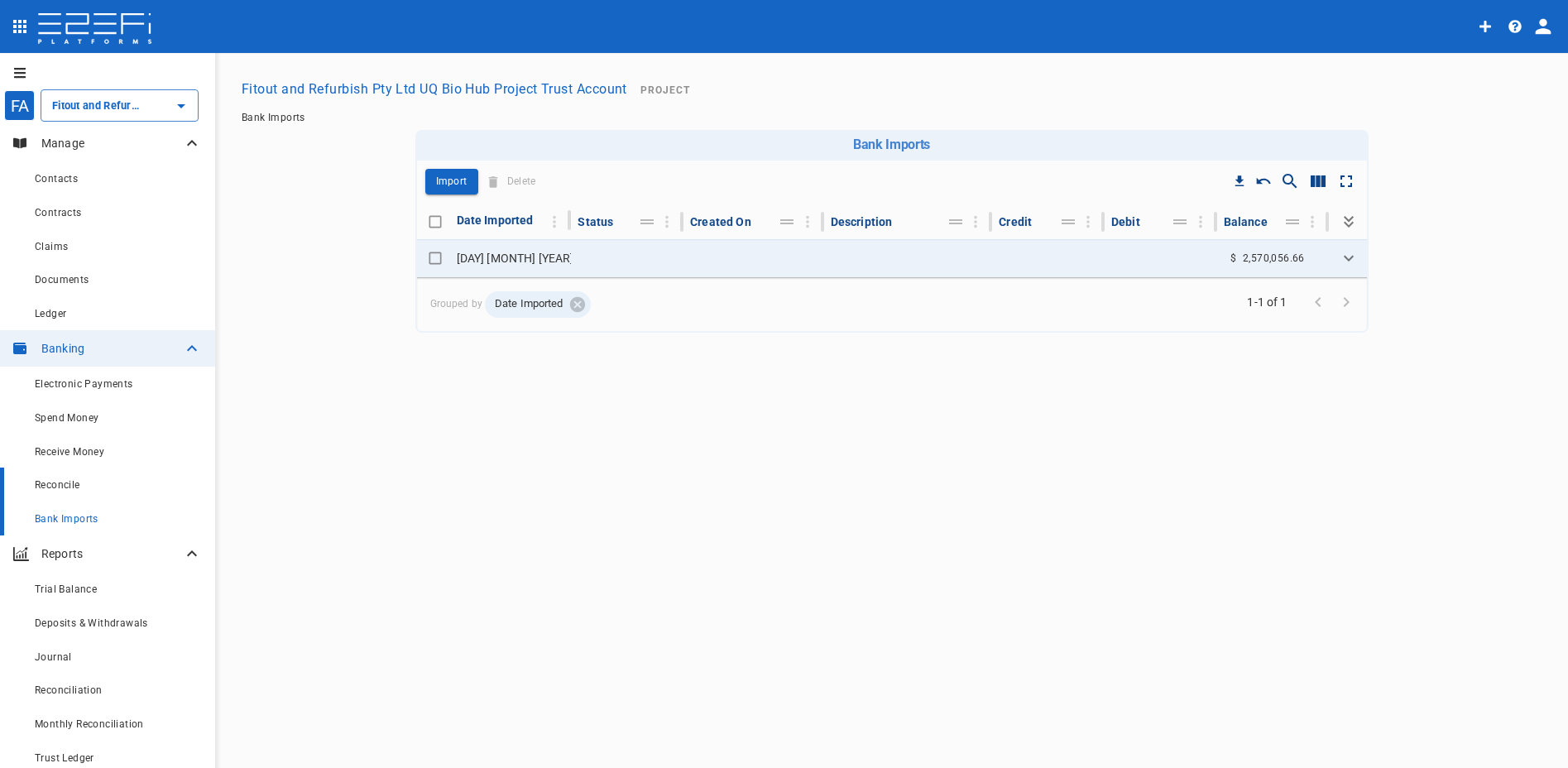 click on "Reconcile" at bounding box center [118, 484] 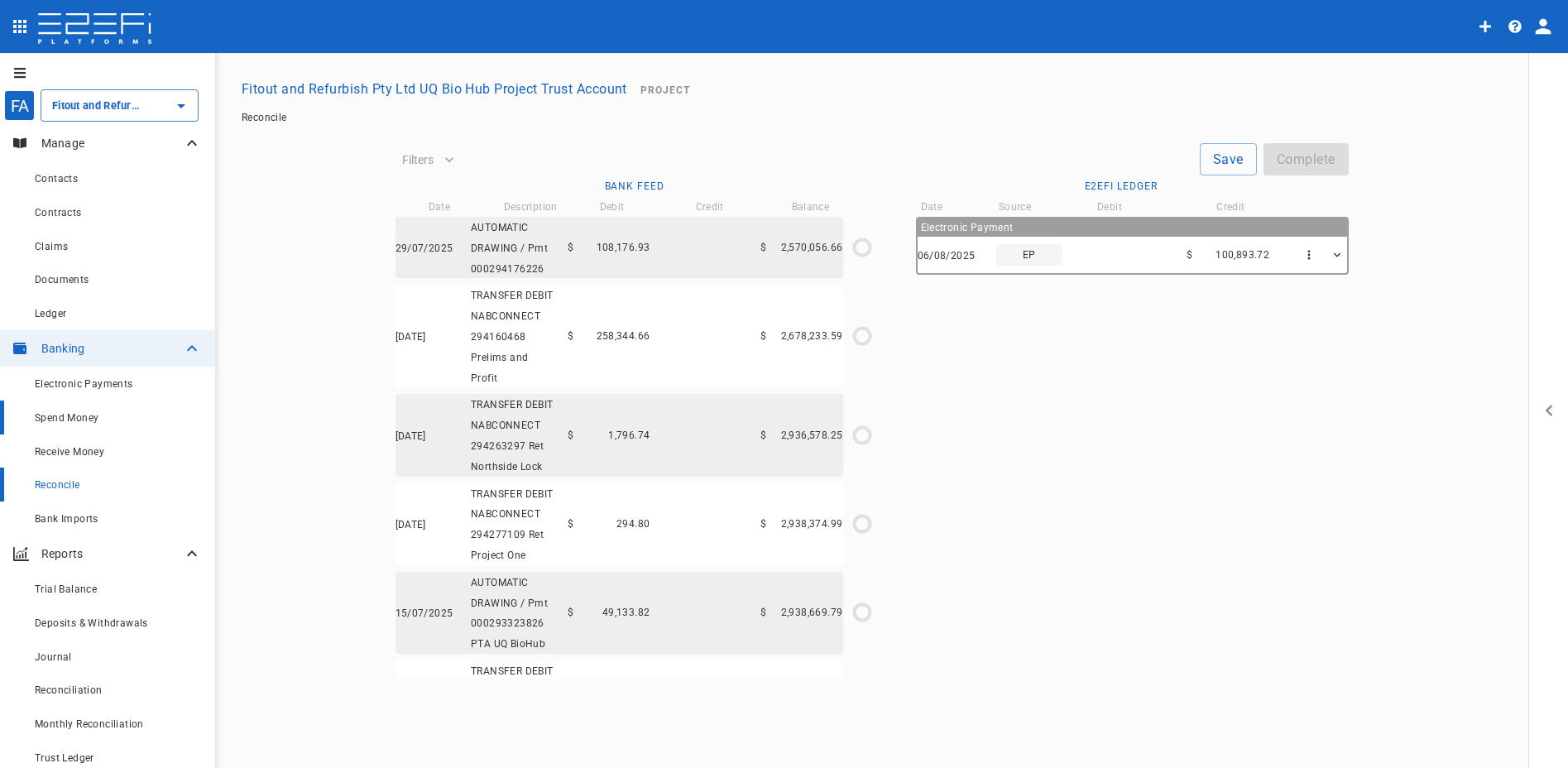 type on "[DATE]" 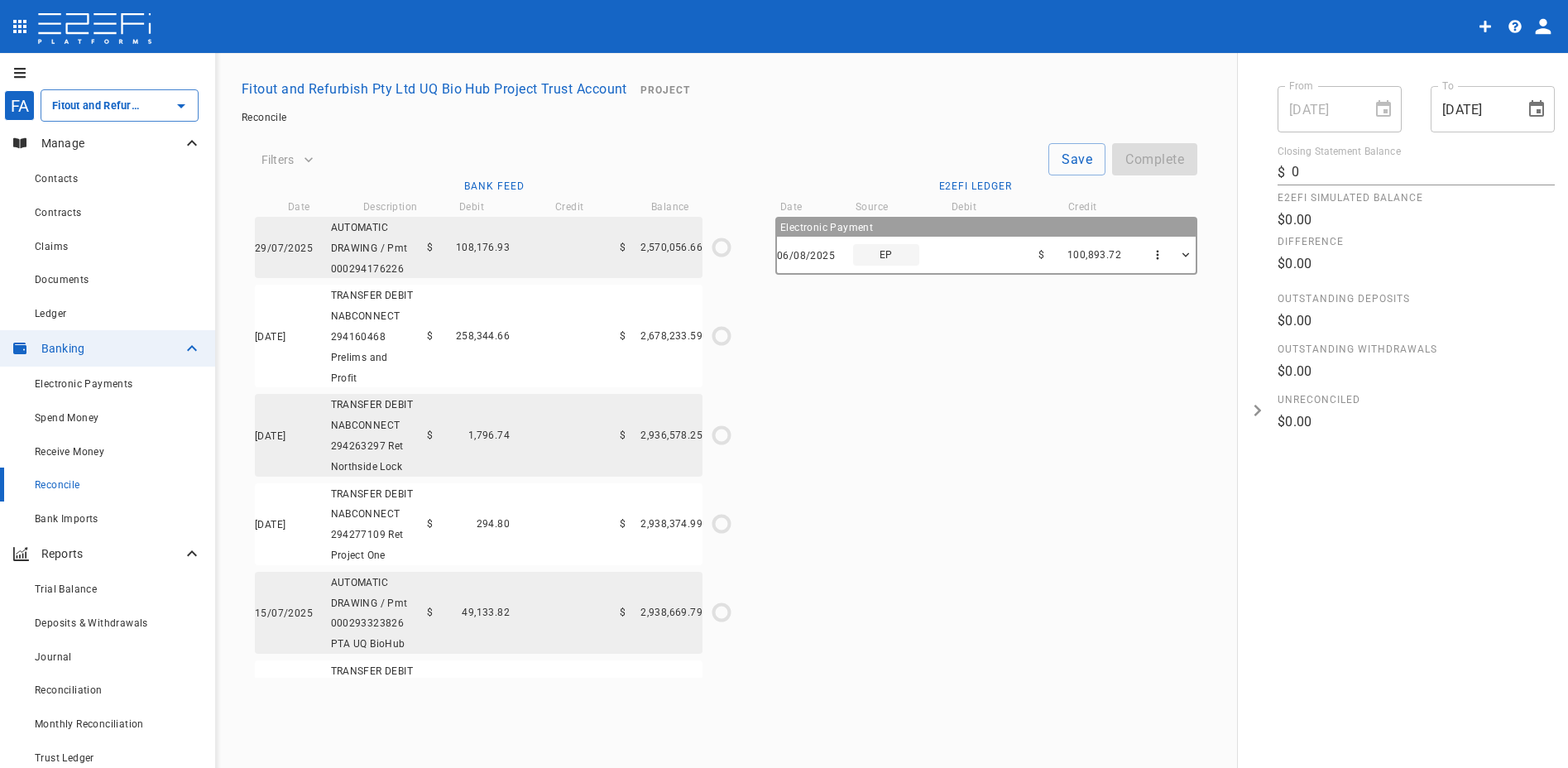 click on "Manage" at bounding box center (112, 143) 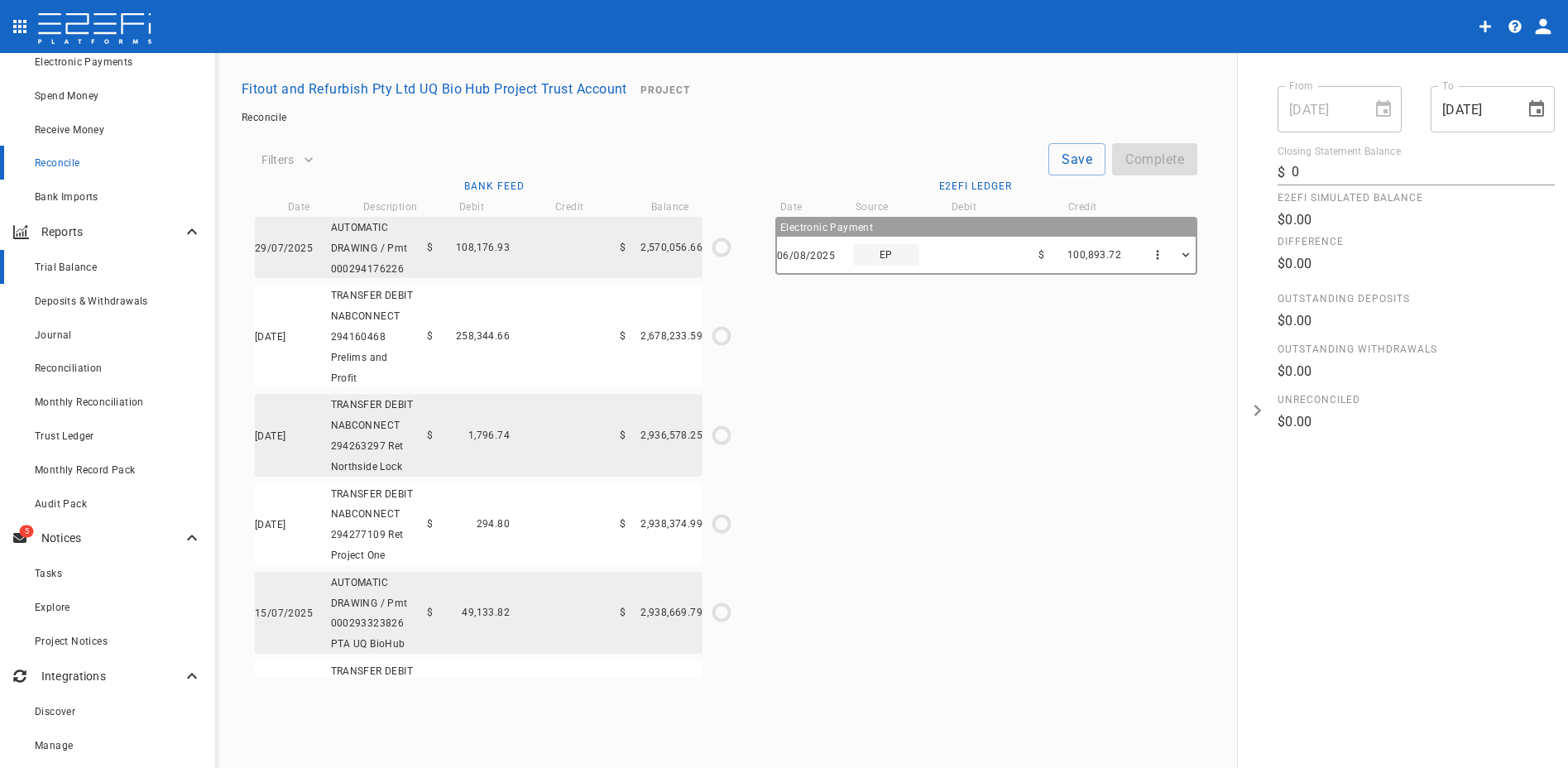 scroll, scrollTop: 0, scrollLeft: 0, axis: both 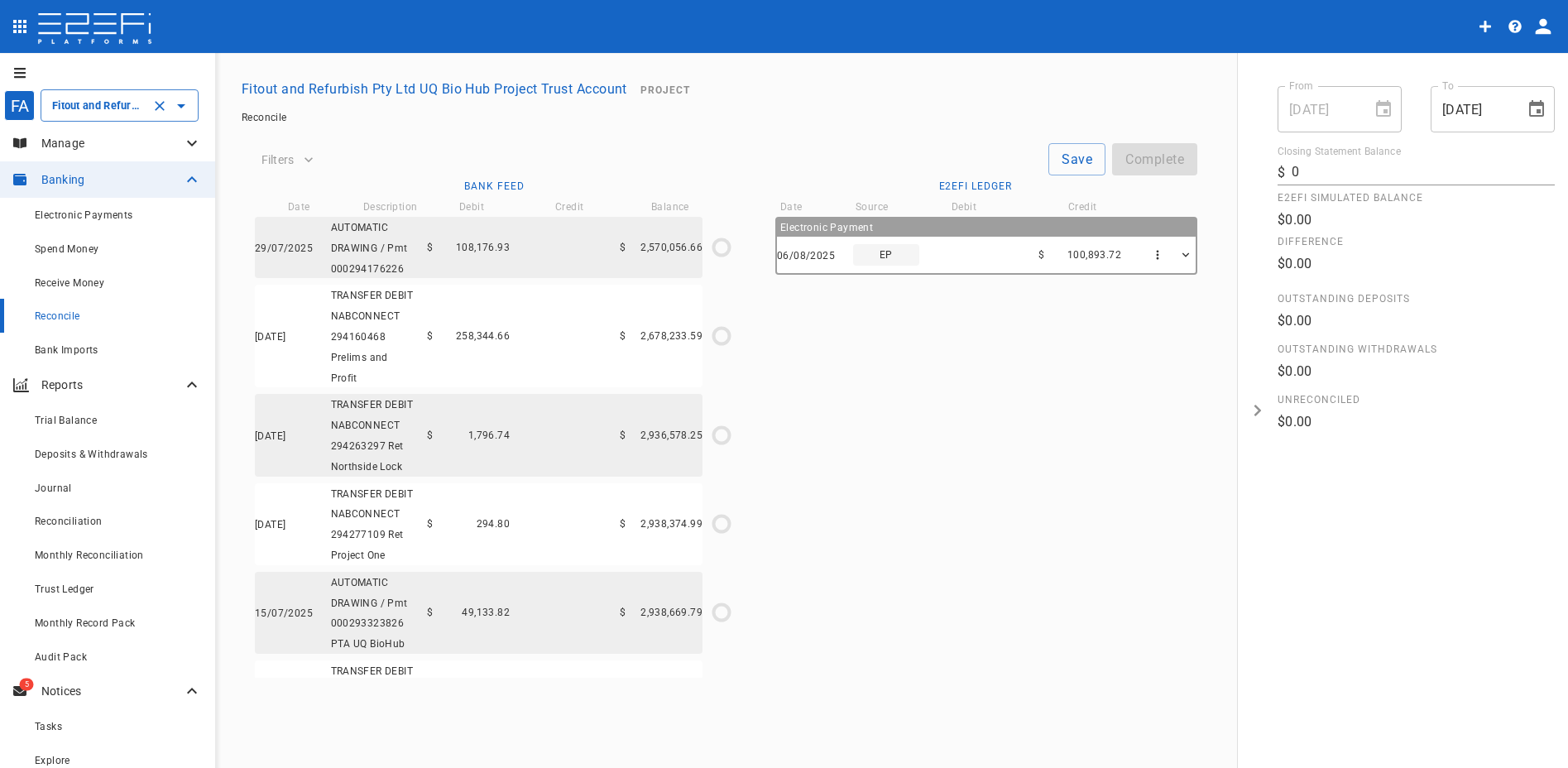 click 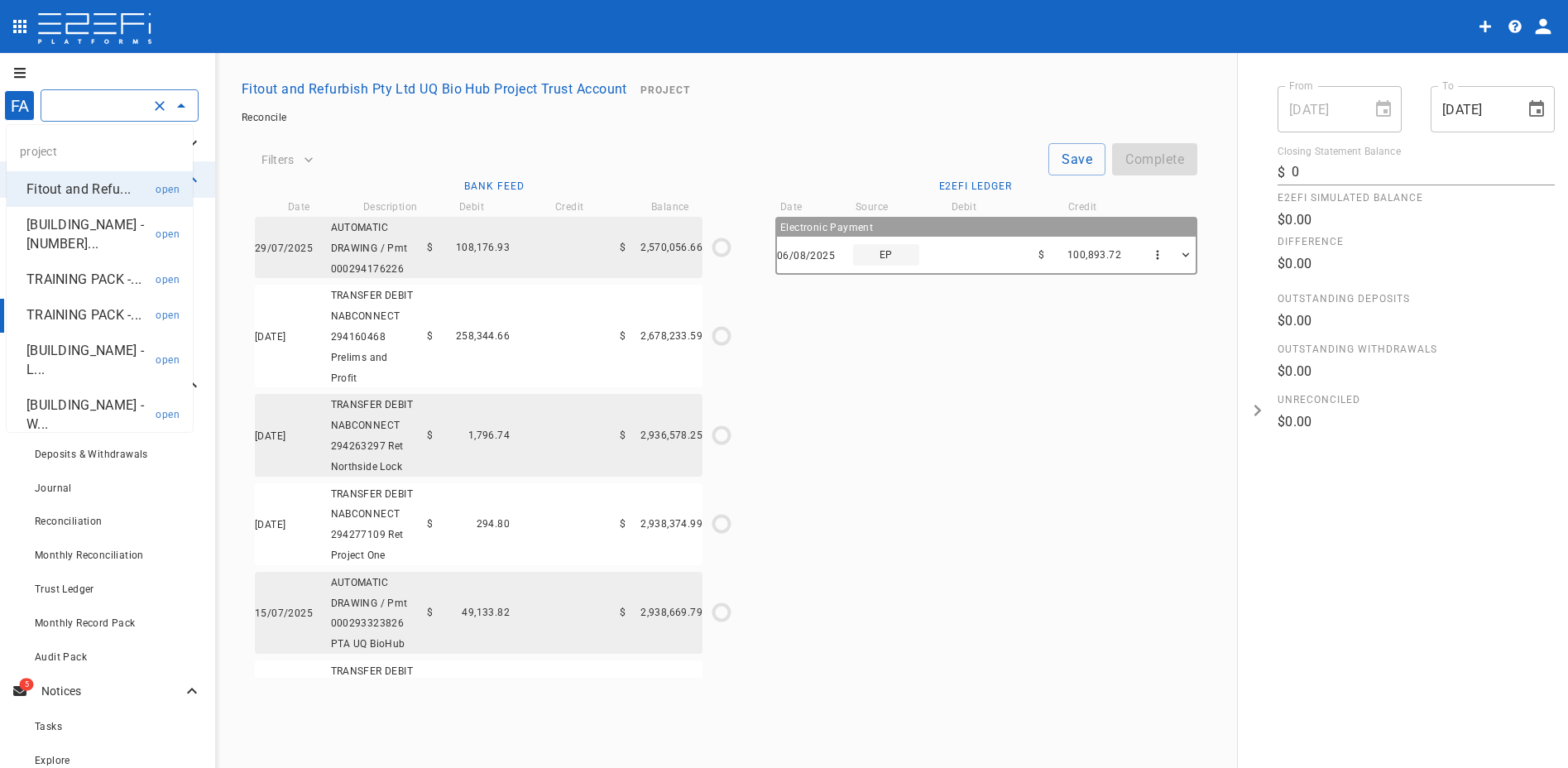 click on "FA" at bounding box center (19, 105) 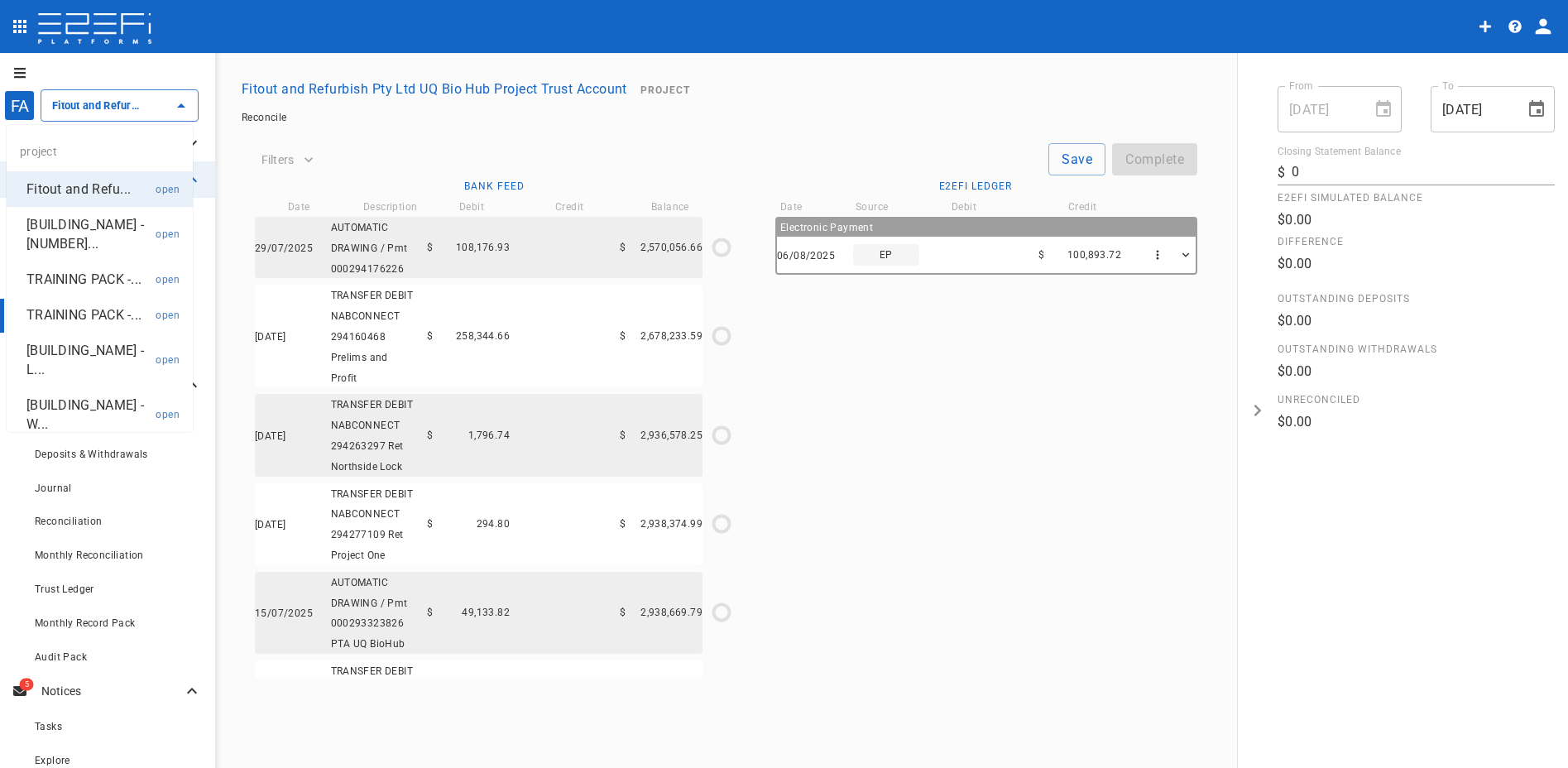 click 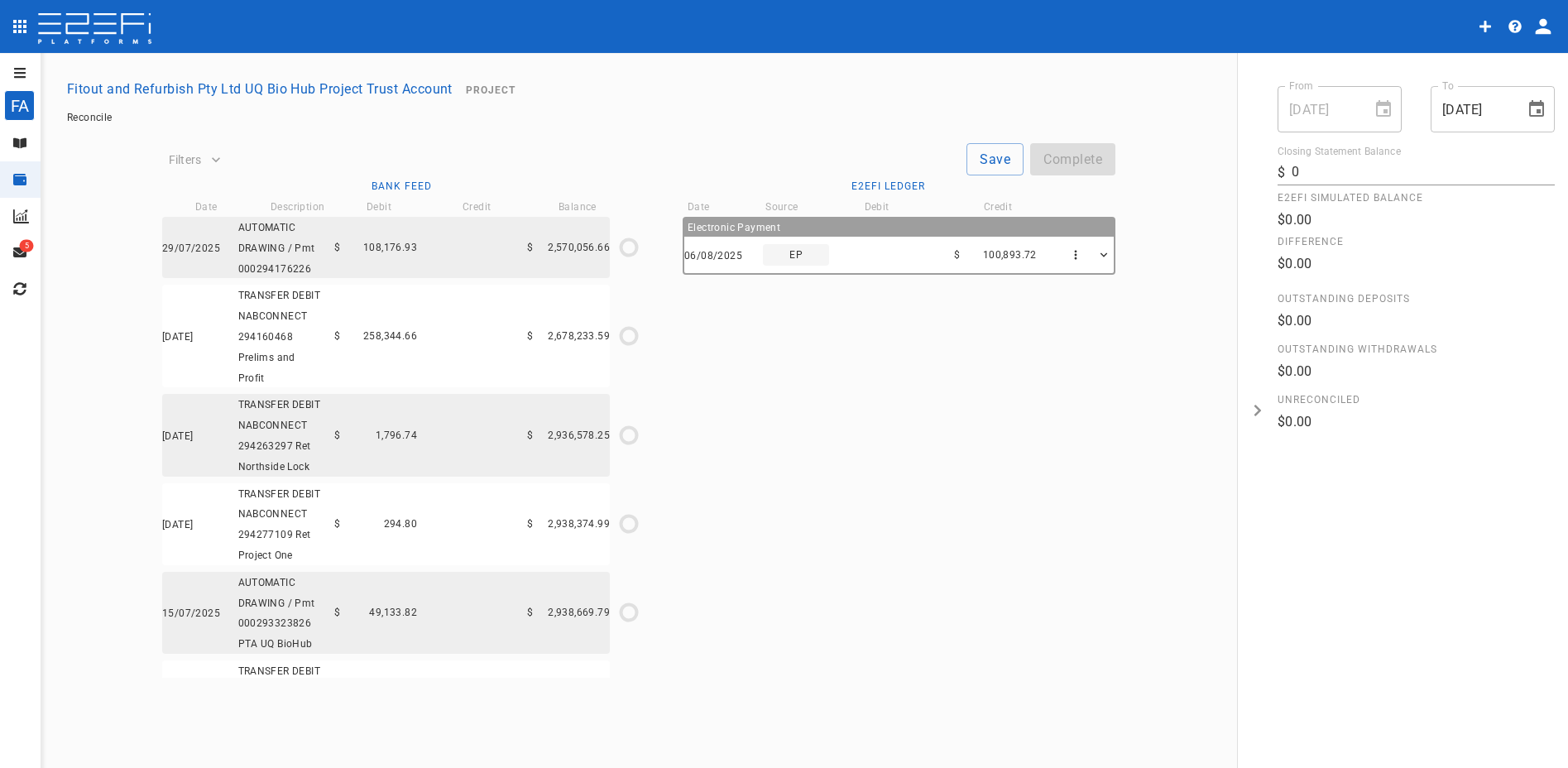 click at bounding box center (94, 30) 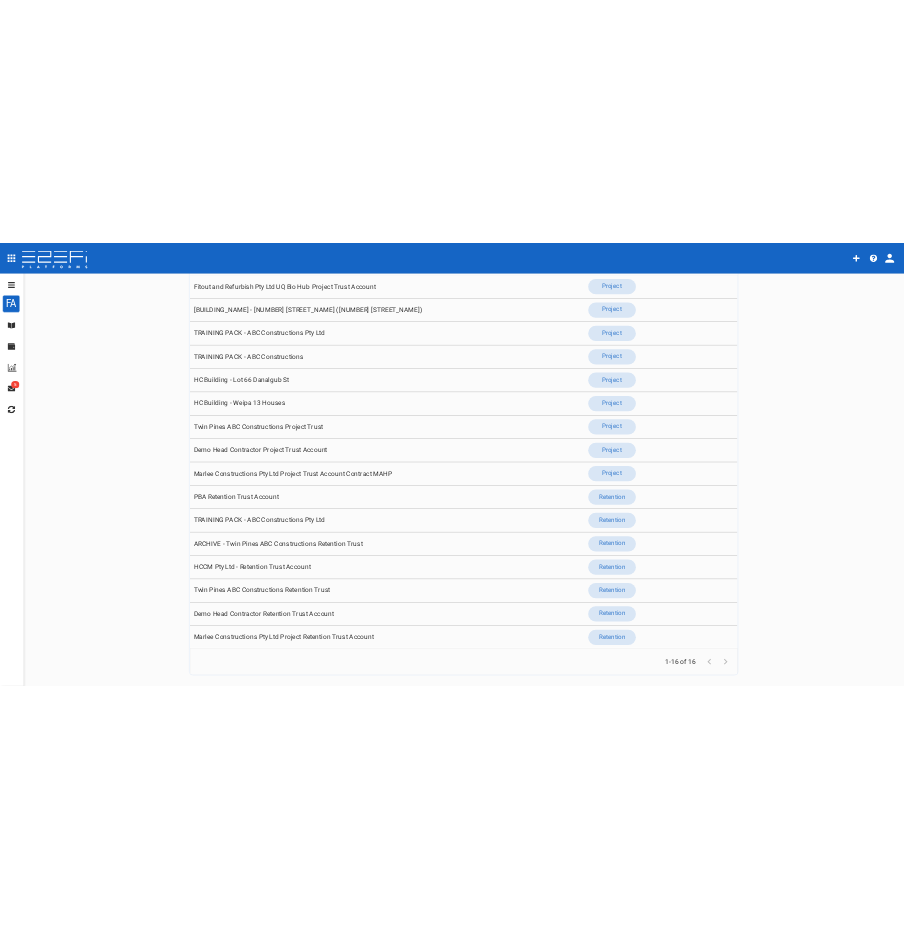 scroll, scrollTop: 279, scrollLeft: 0, axis: vertical 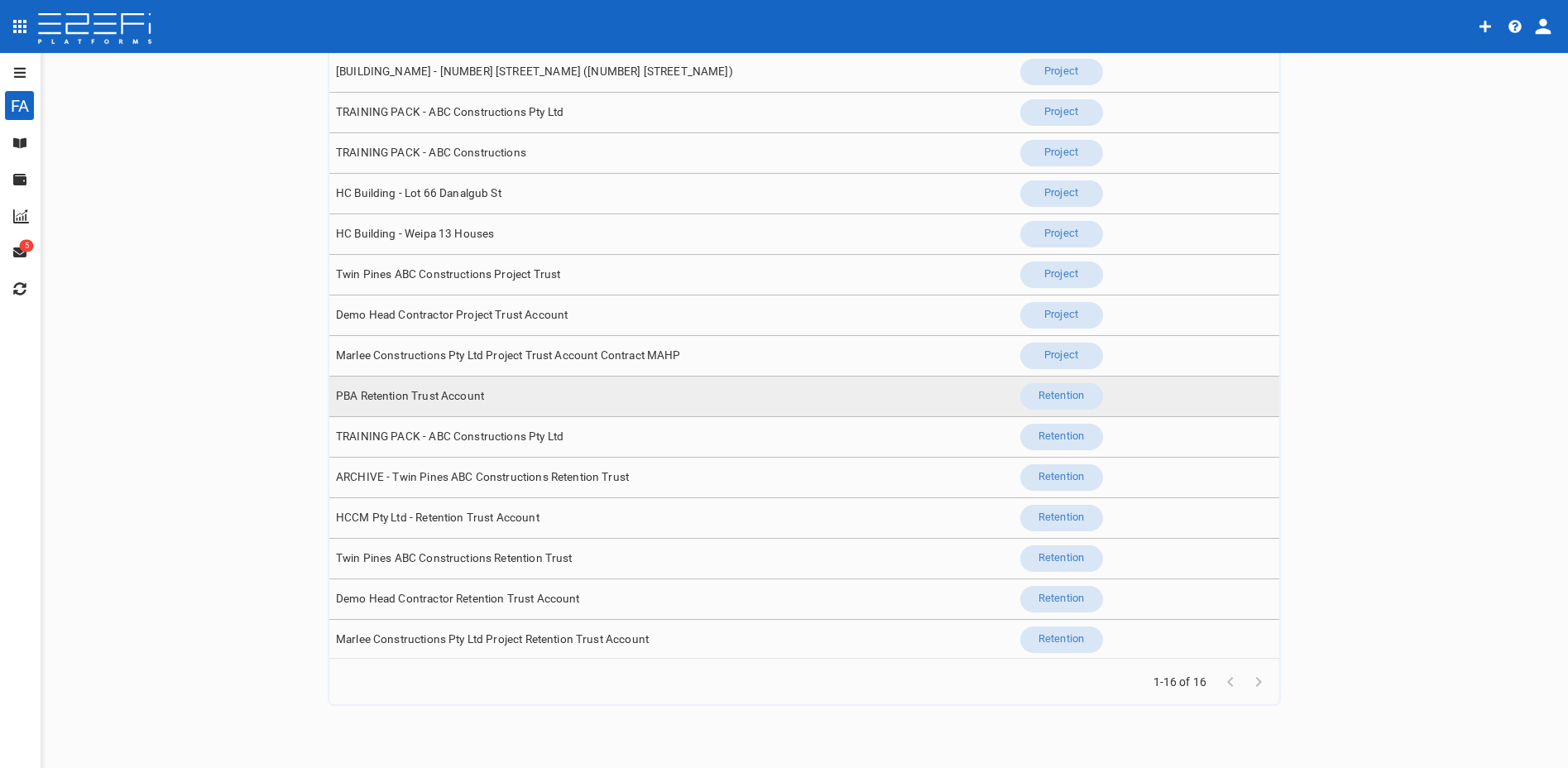 click on "PBA Retention Trust Account" at bounding box center [410, 396] 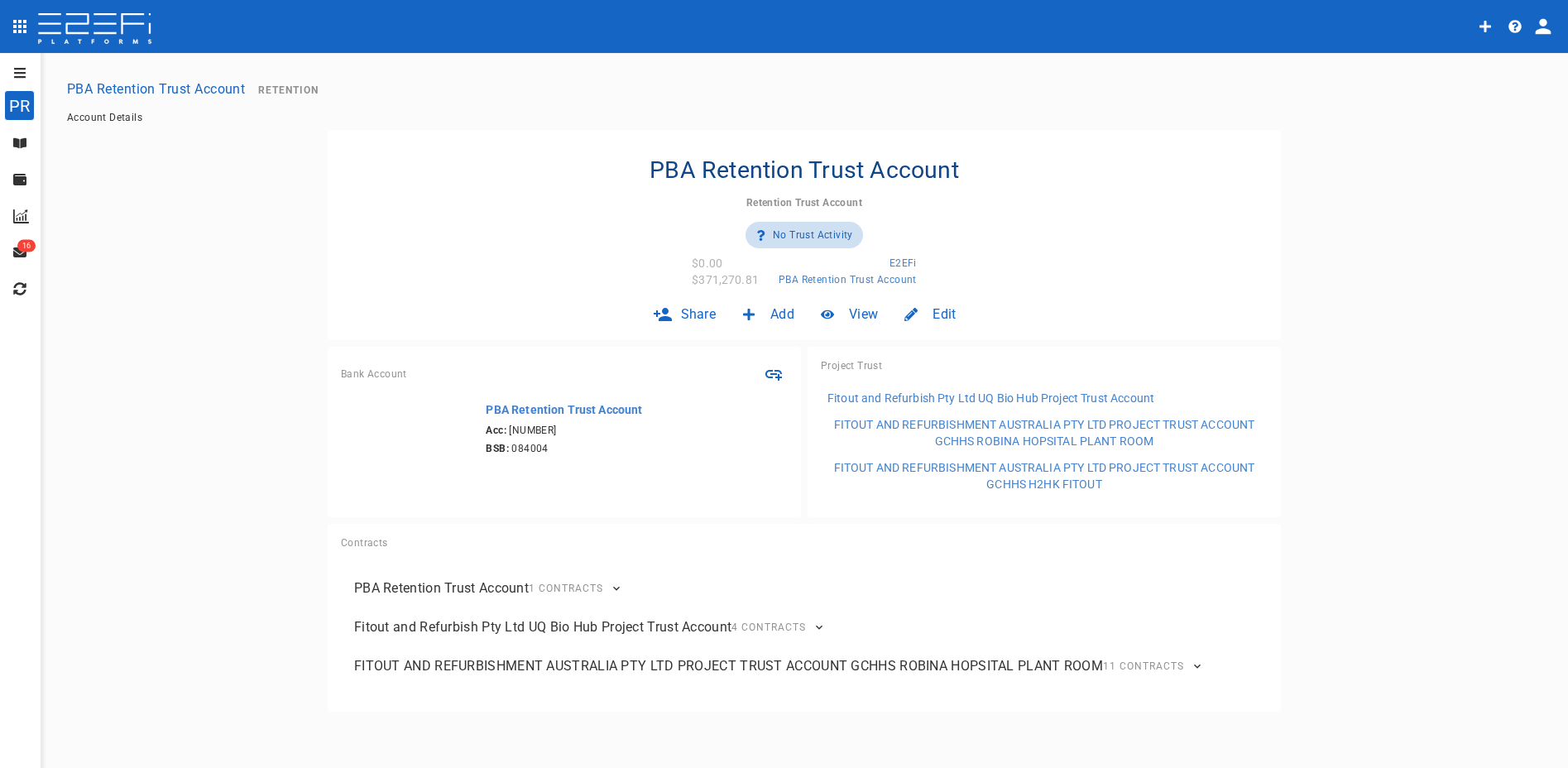 click on "Manage" at bounding box center (20, 143) 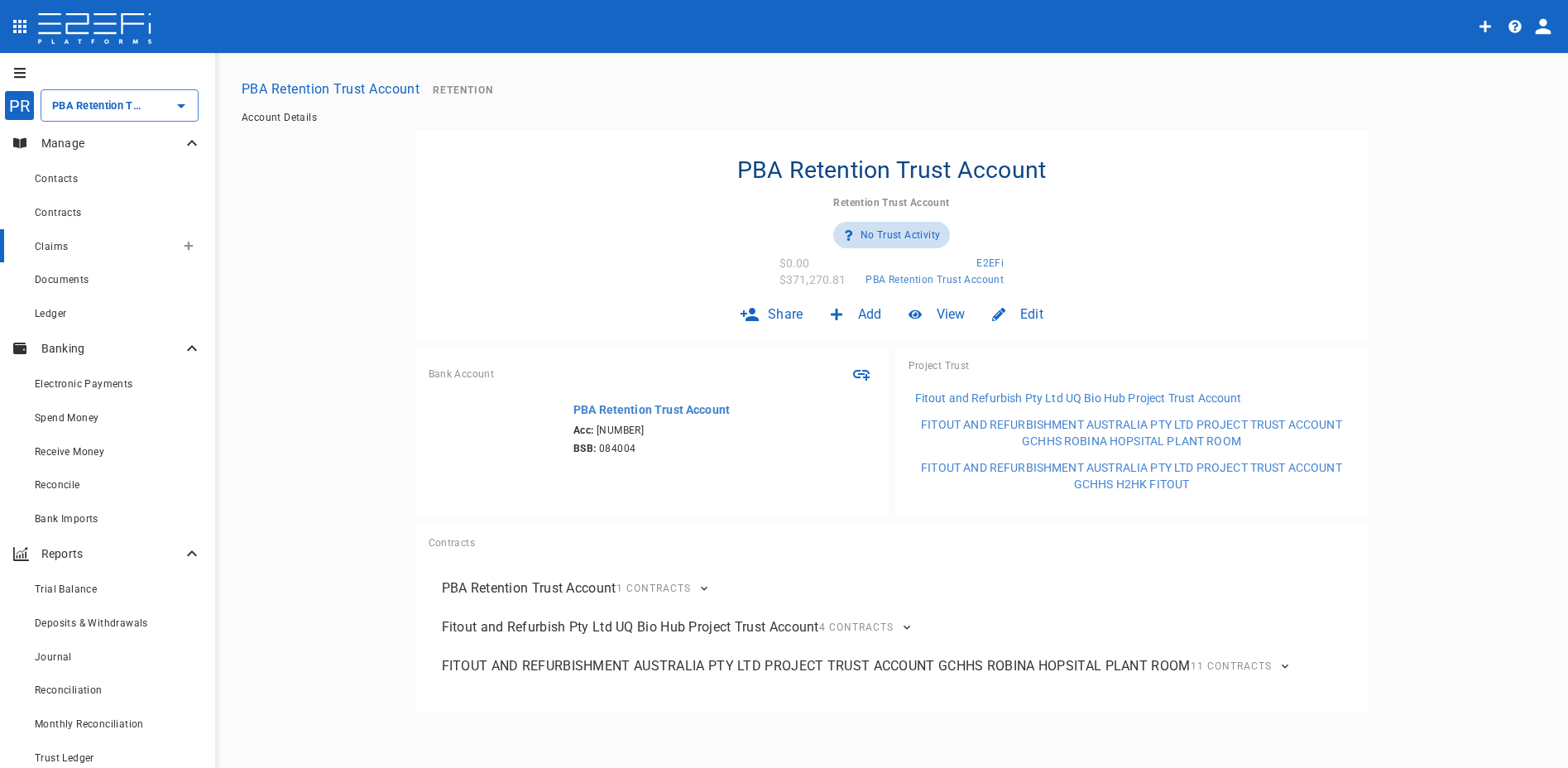 click on "Claims" at bounding box center (108, 246) 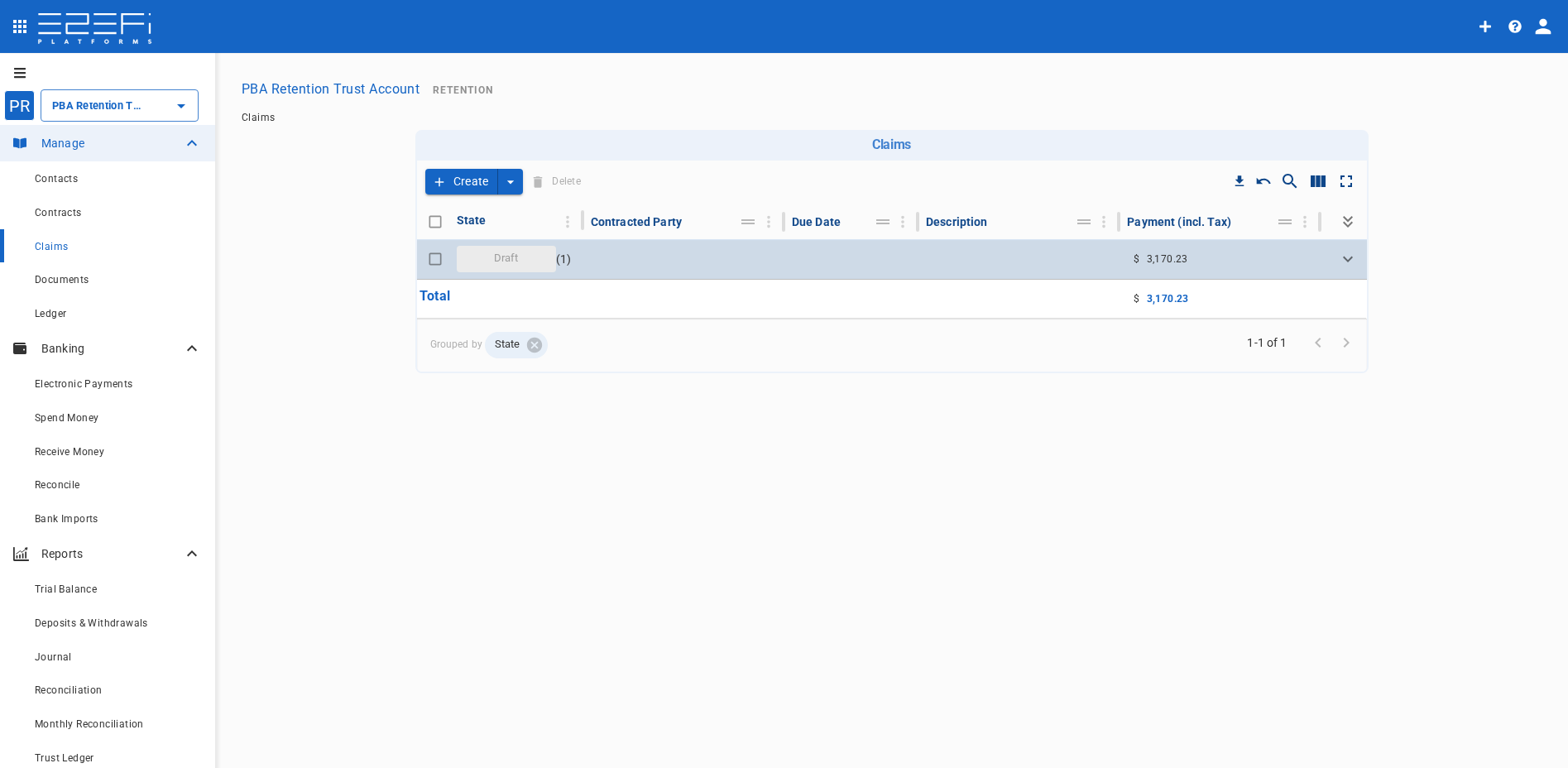 click 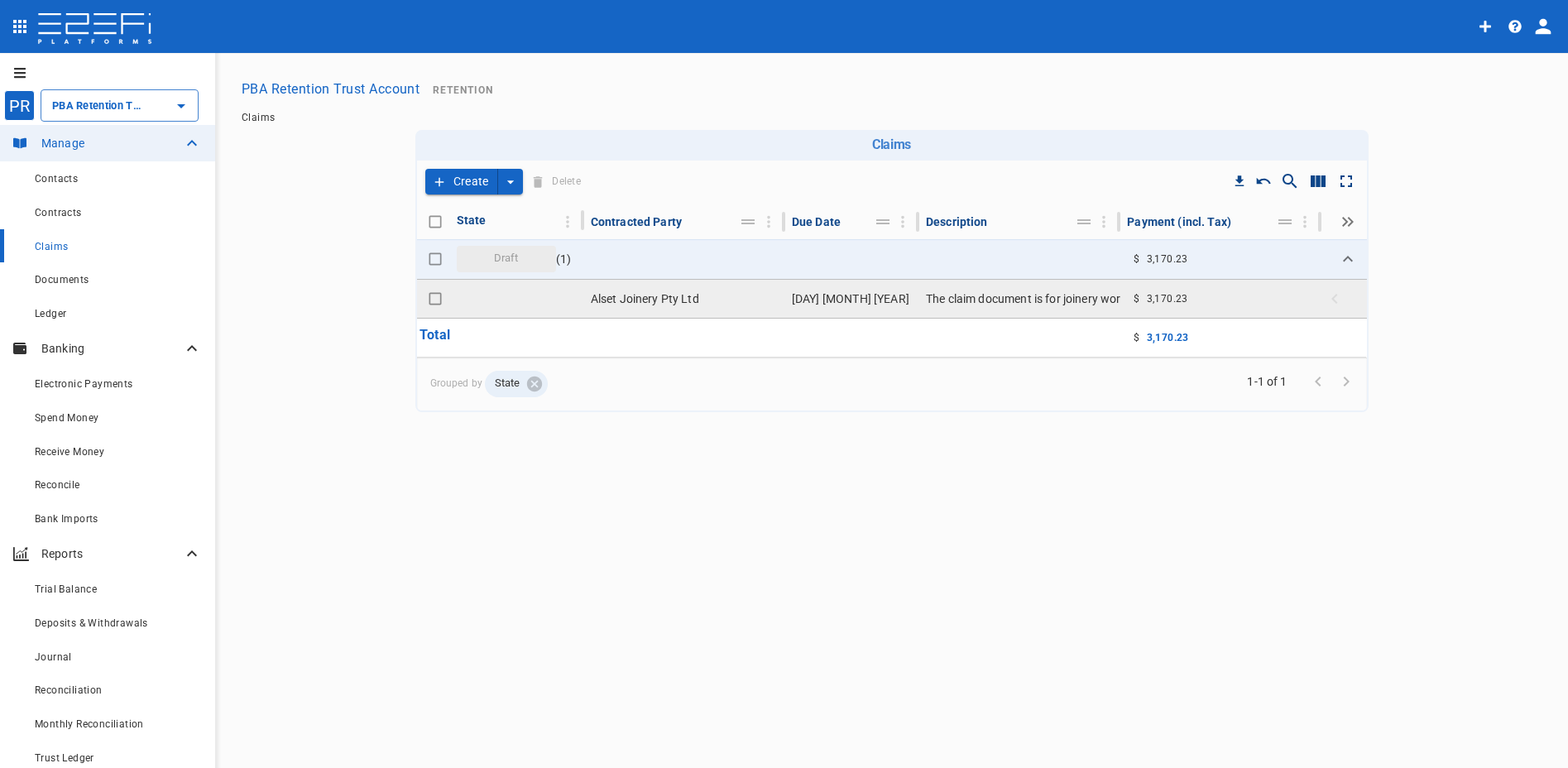 click on "Alset Joinery Pty Ltd" at bounding box center (684, 299) 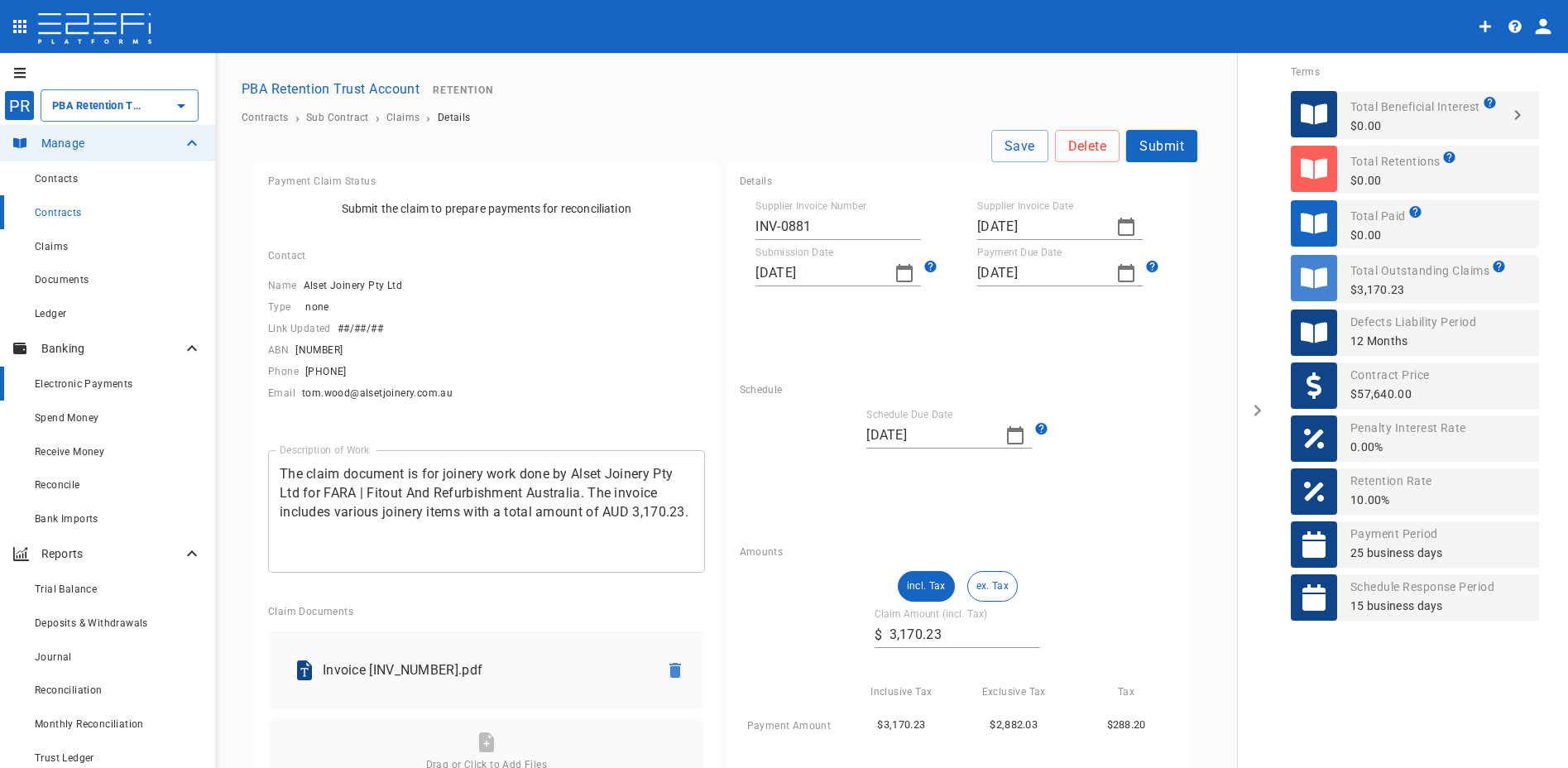 click on "Electronic Payments" at bounding box center (108, 383) 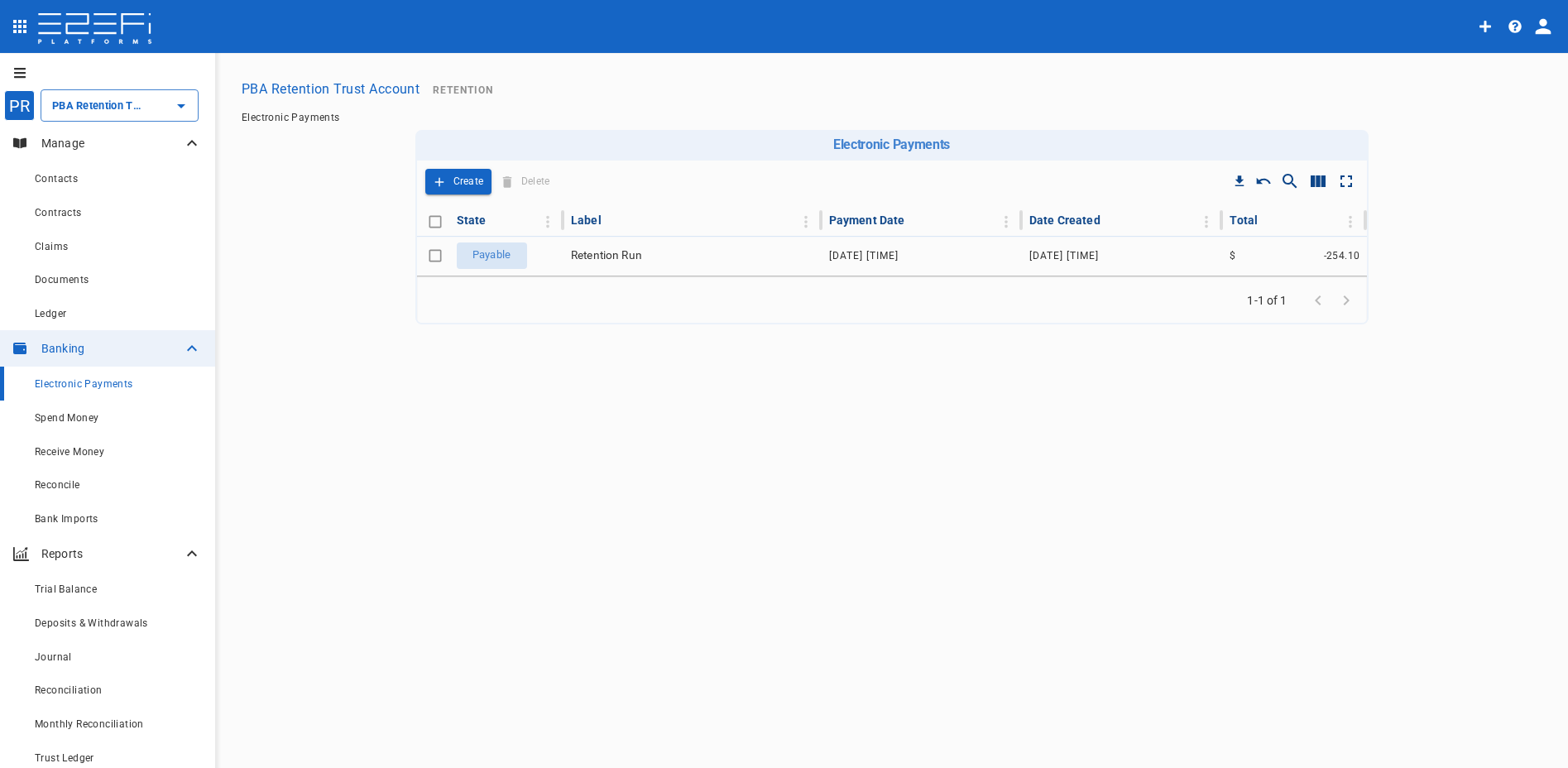 click on "PR PBA Retention Trust Account ​ Manage Contacts Contracts Claims Documents Ledger Banking Electronic Payments Spend Money Receive Money Reconcile Bank Imports Reports Trial Balance Deposits & Withdrawals Journal Reconciliation Monthly Reconciliation Trust Ledger Monthly Record Pack Audit Pack 16 Notices Tasks Explore Retention Notices Integrations Discover Manage PBA Retention Trust Account Retention Electronic Payments Electronic Payments Drop to group by  Create Delete State Label Payment Date Date Created Total Payable Retention Run [DATE] [TIME] [DATE] [TIME] $ [AMOUNT]   1-1 of 1" at bounding box center (784, 411) 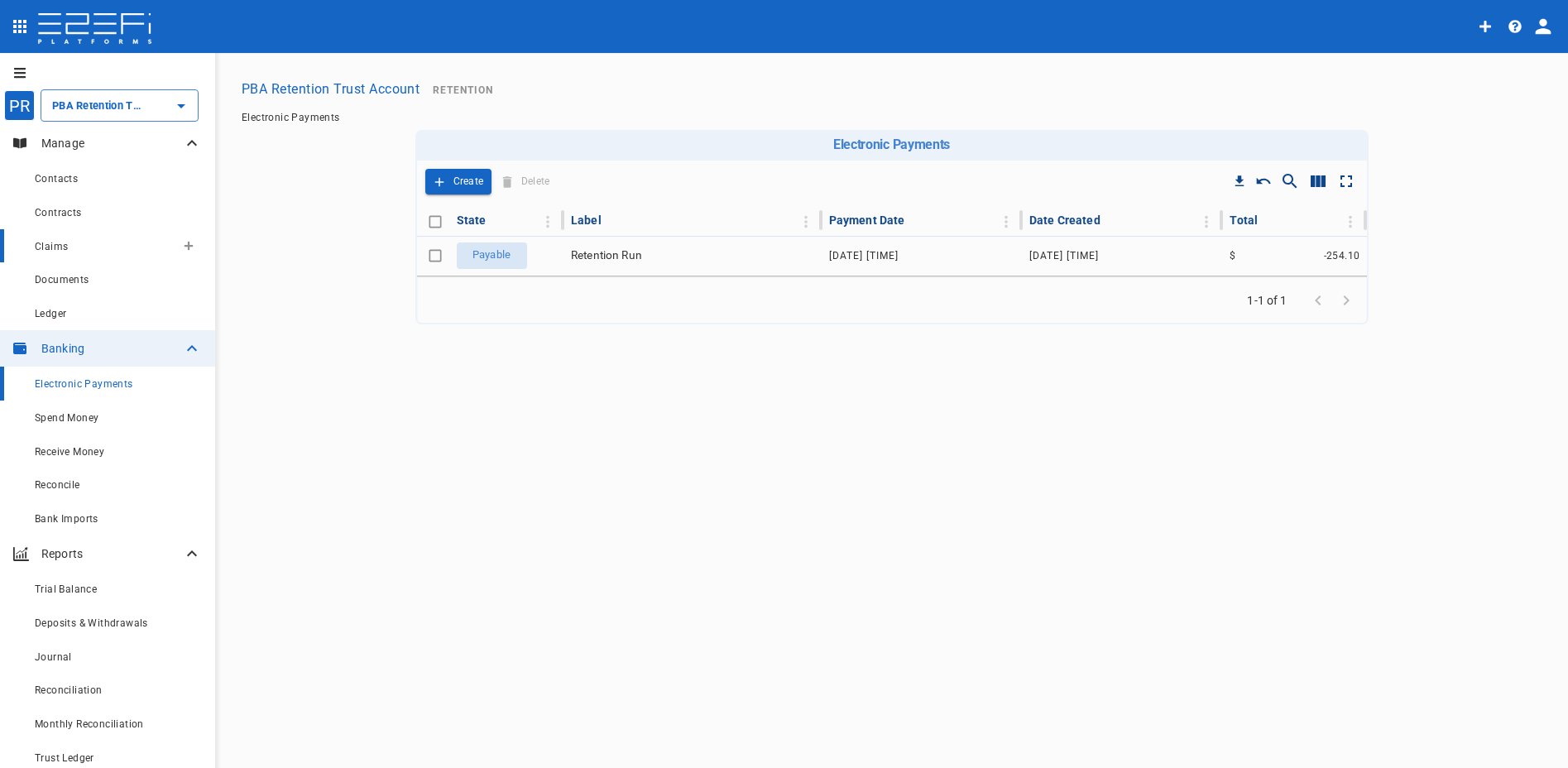 click on "Claims" at bounding box center [105, 246] 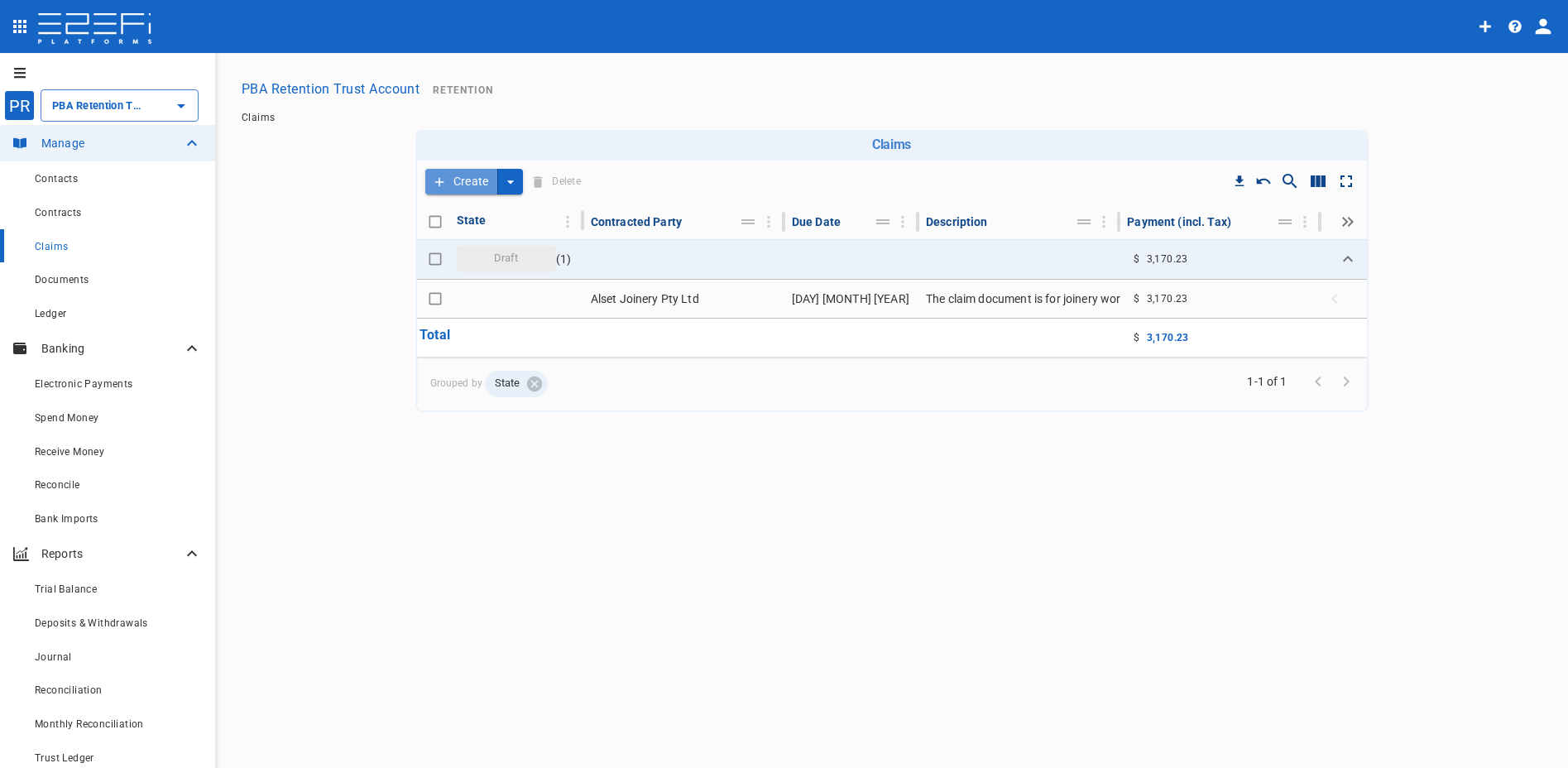 click on "Create" at bounding box center [462, 181] 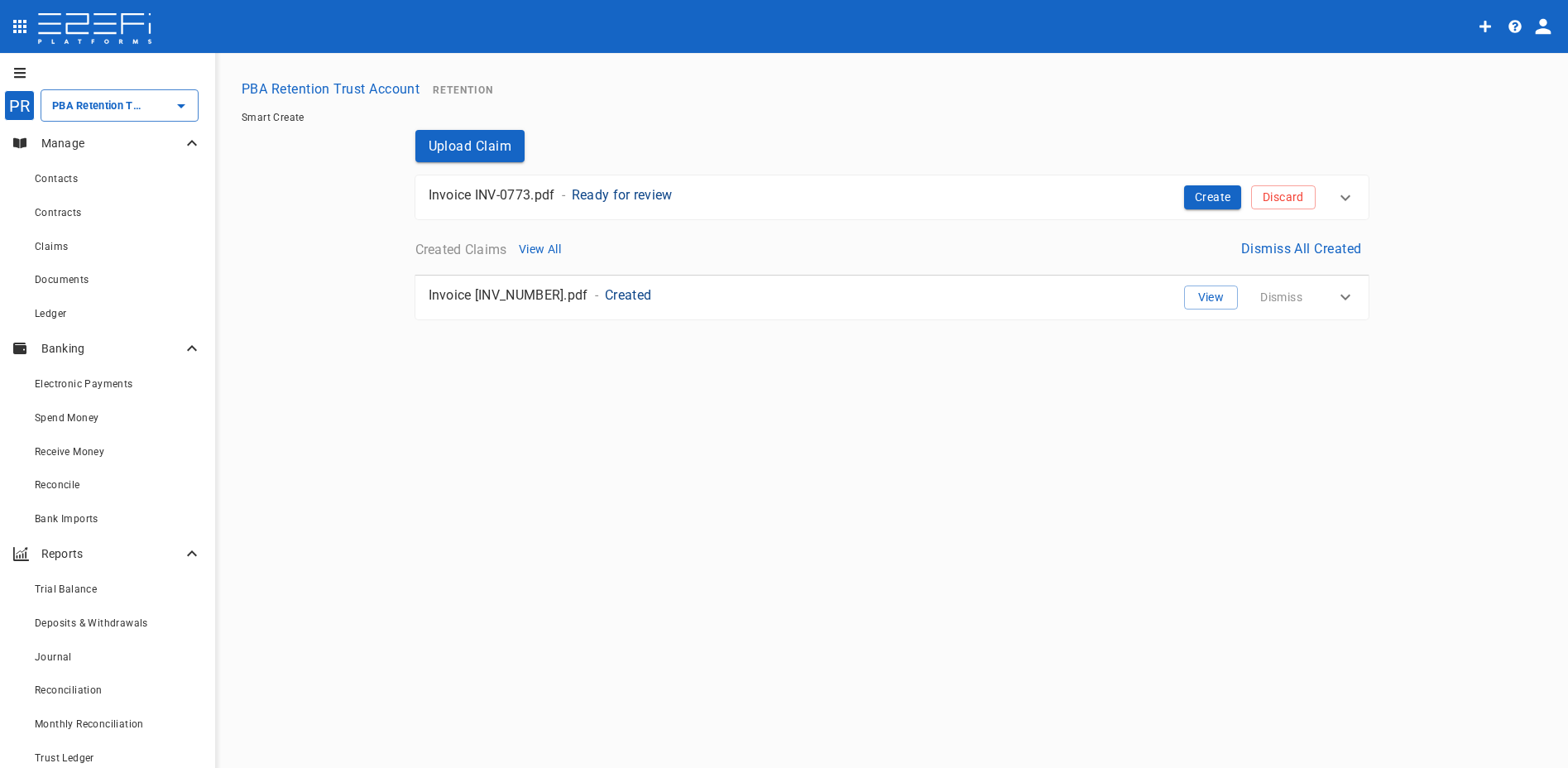 click on "PR PBA Retention Trust Account ​ Manage Contacts Contracts Claims Documents Ledger Banking Electronic Payments Spend Money Receive Money Reconcile Bank Imports Reports Trial Balance Deposits & Withdrawals Journal Reconciliation Monthly Reconciliation Trust Ledger Monthly Record Pack Audit Pack 16 Notices Tasks Explore Retention Notices Integrations Discover Manage PBA Retention Trust Account Retention Smart Create Upload Claim Invoice [INV_NUMBER] - Ready for review Create Discard Created Claims View All Dismiss All Created Invoice [INV_NUMBER] - Created View Dismiss" at bounding box center (784, 411) 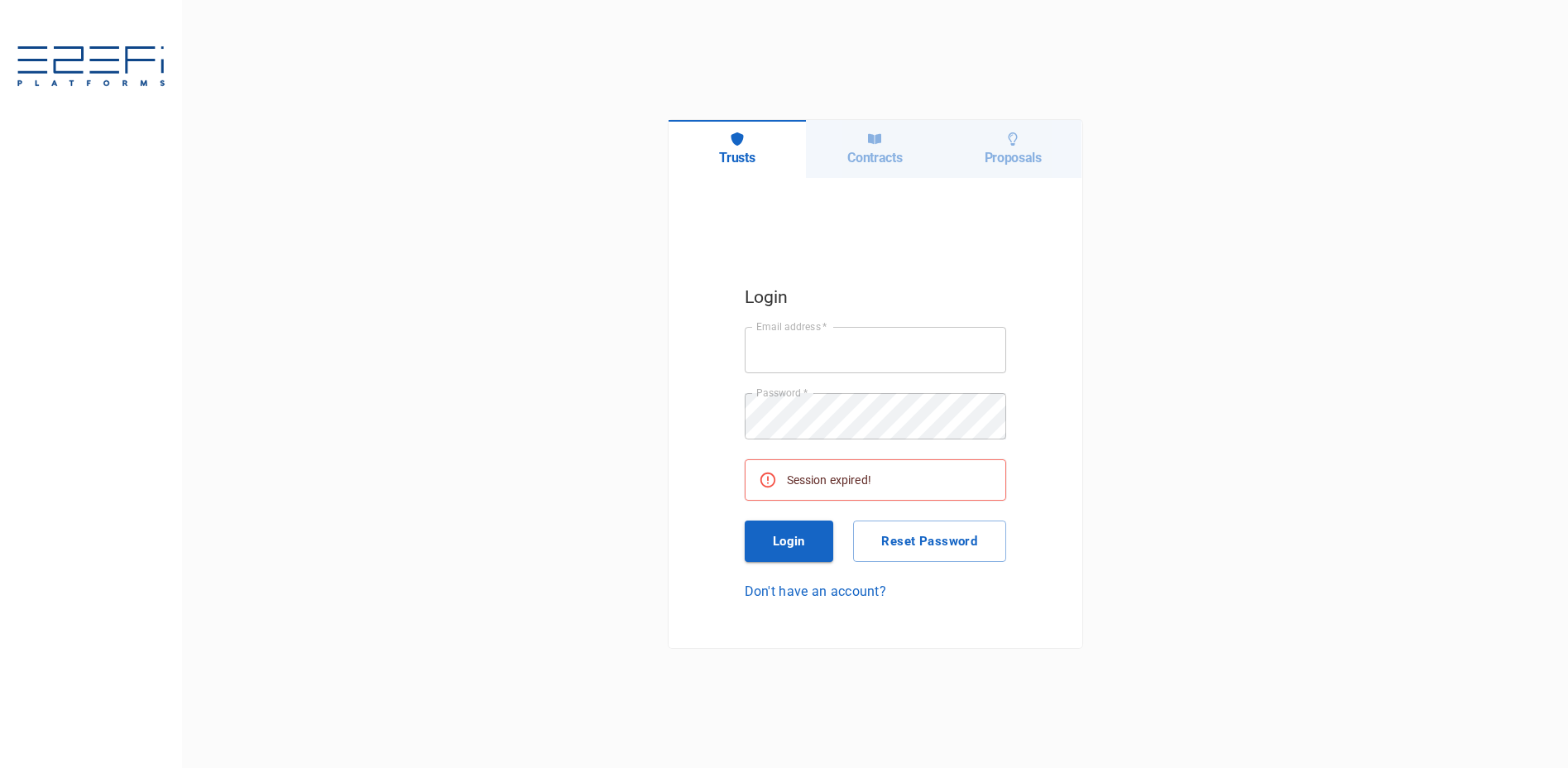 type on "[EMAIL]" 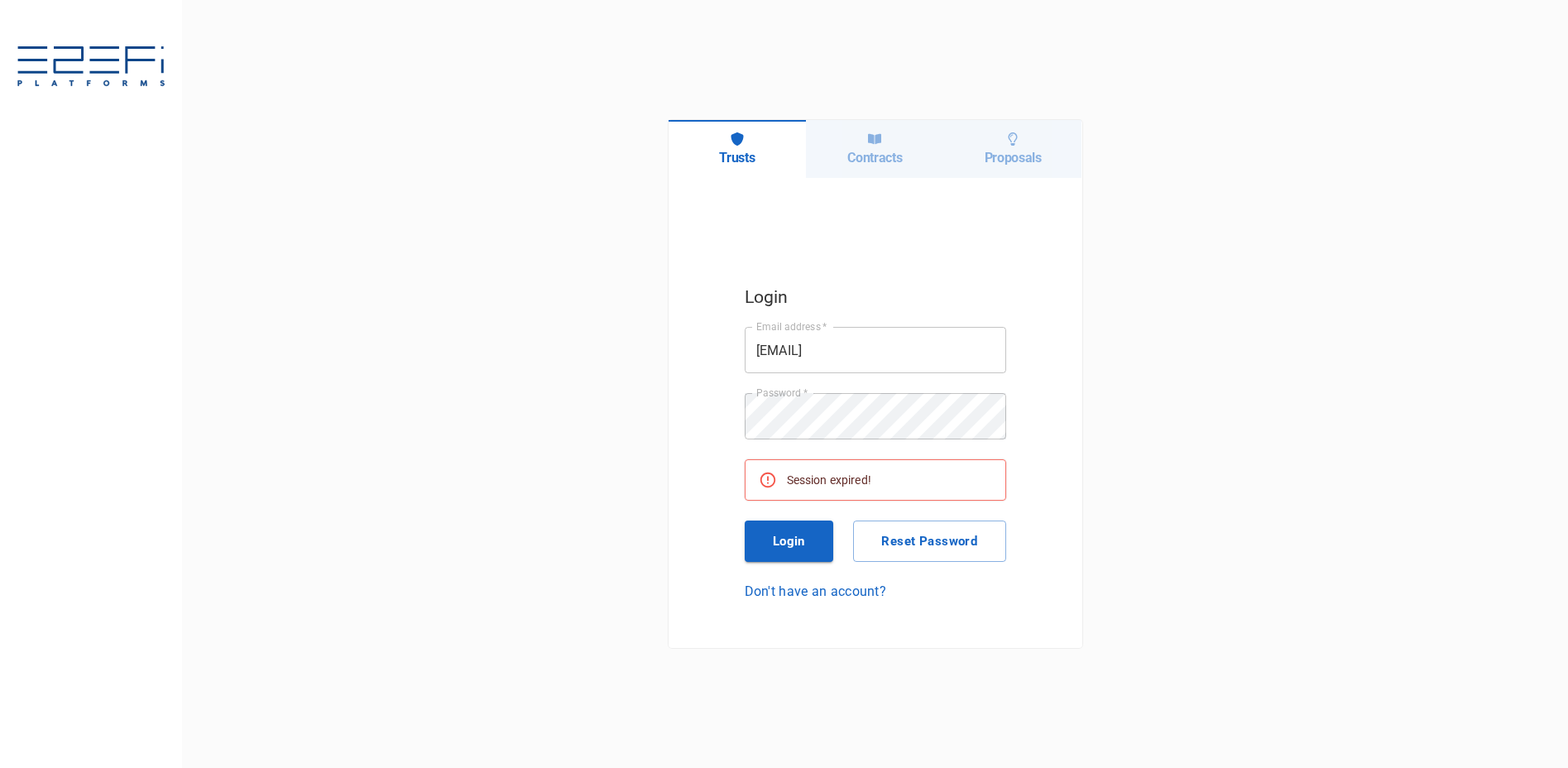 click on "Trusts Contracts Proposals Login Email address   * [EMAIL] Email address   * Password   * Password   * Session expired! Login Reset Password Don't have an account?" at bounding box center [875, 384] 